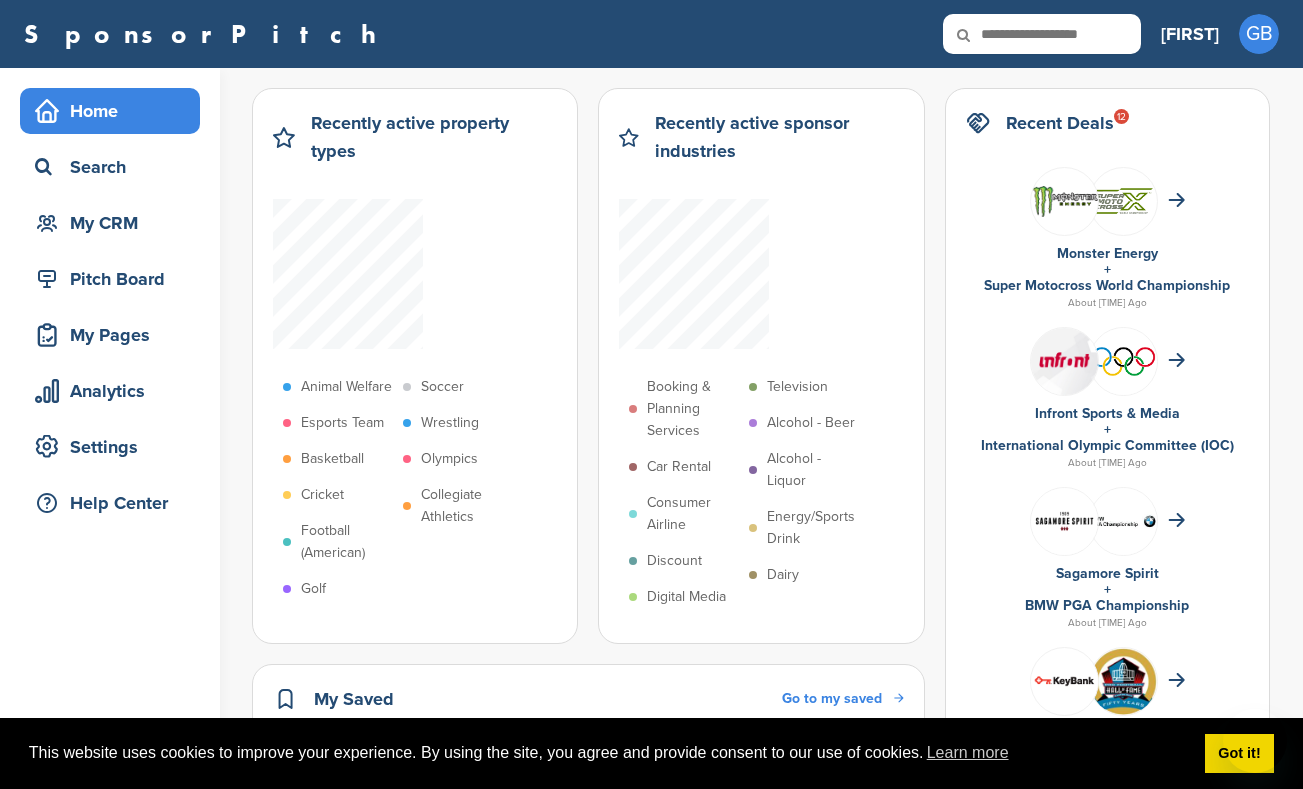 scroll, scrollTop: 0, scrollLeft: 0, axis: both 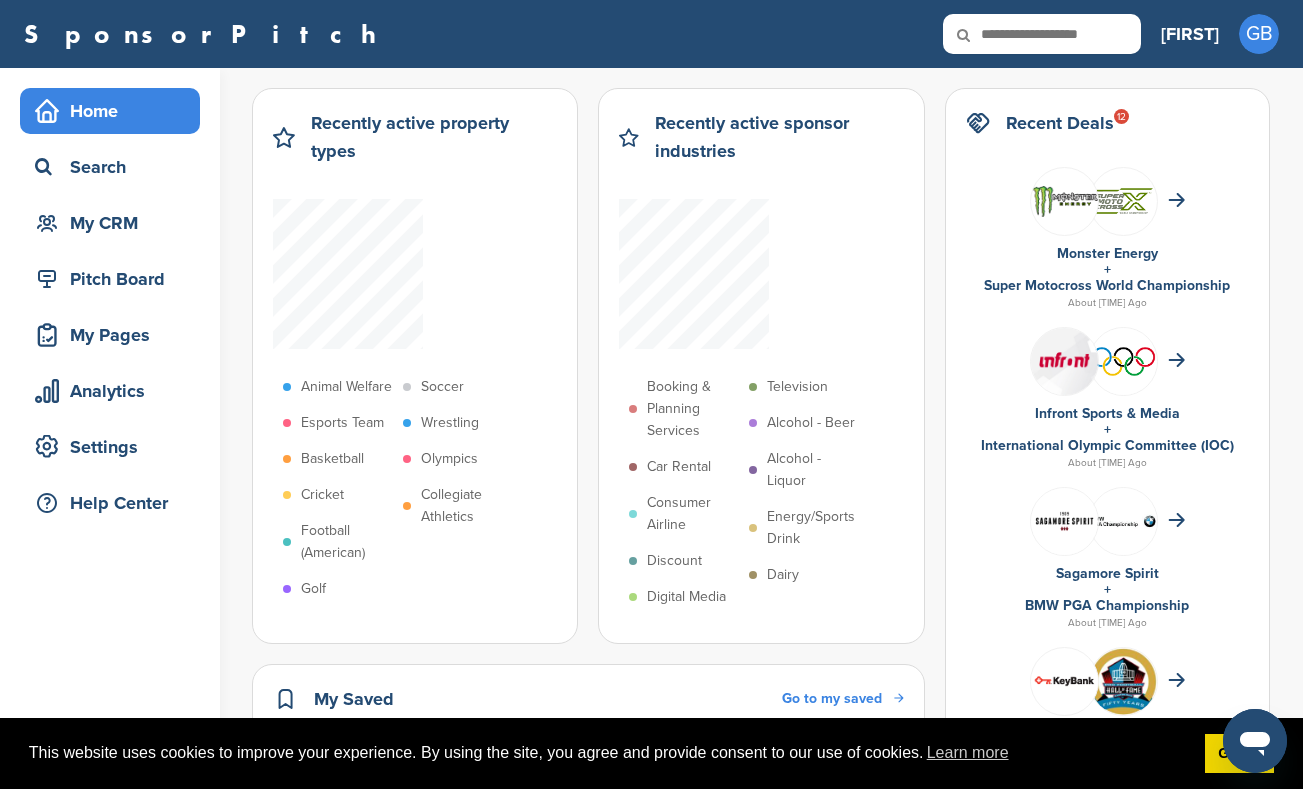 click at bounding box center [1042, 34] 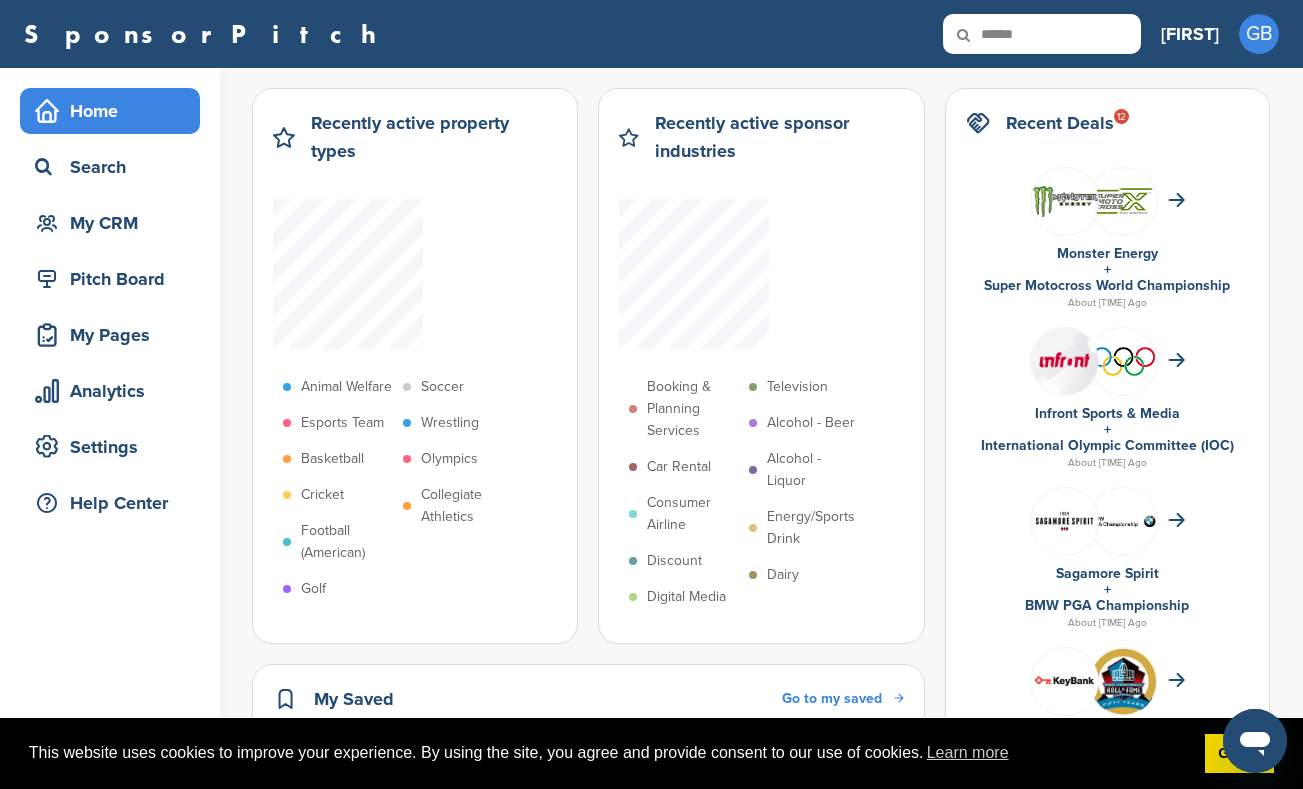 type on "******" 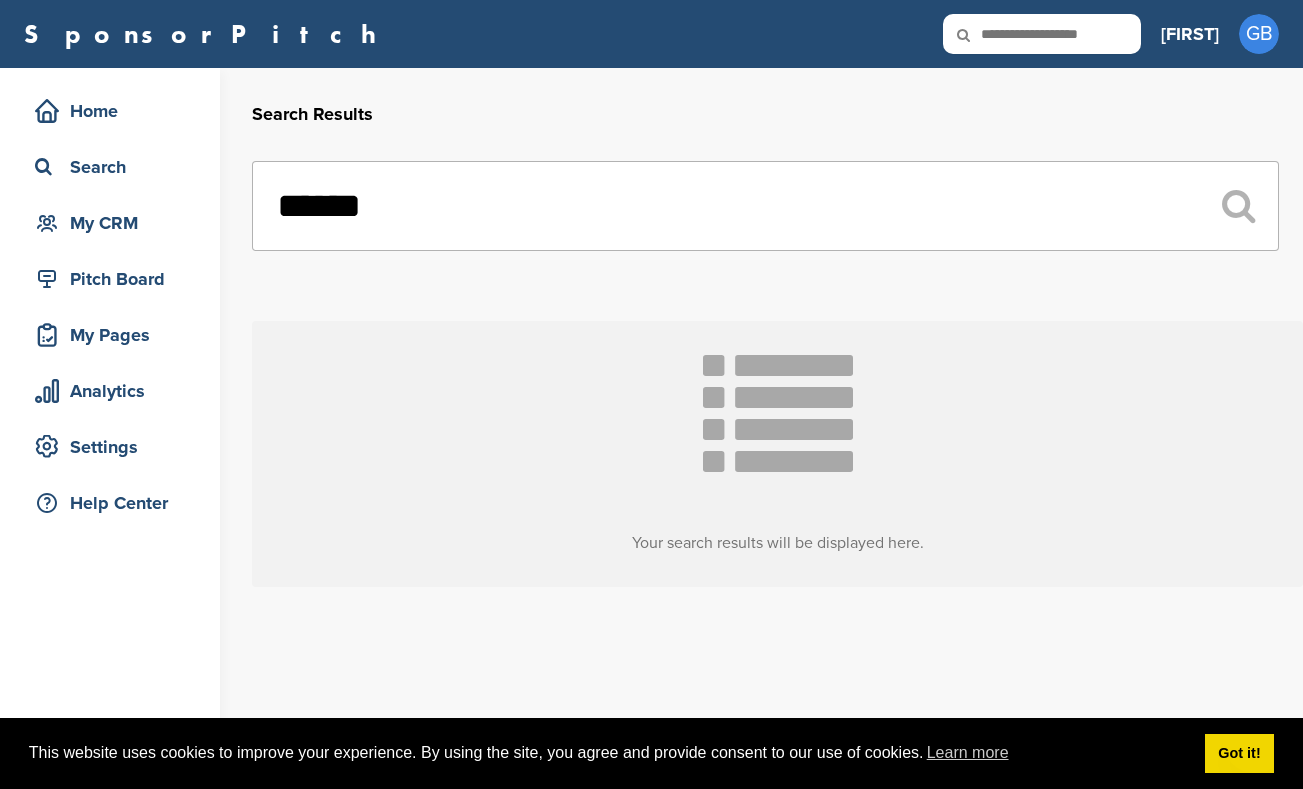 scroll, scrollTop: 0, scrollLeft: 0, axis: both 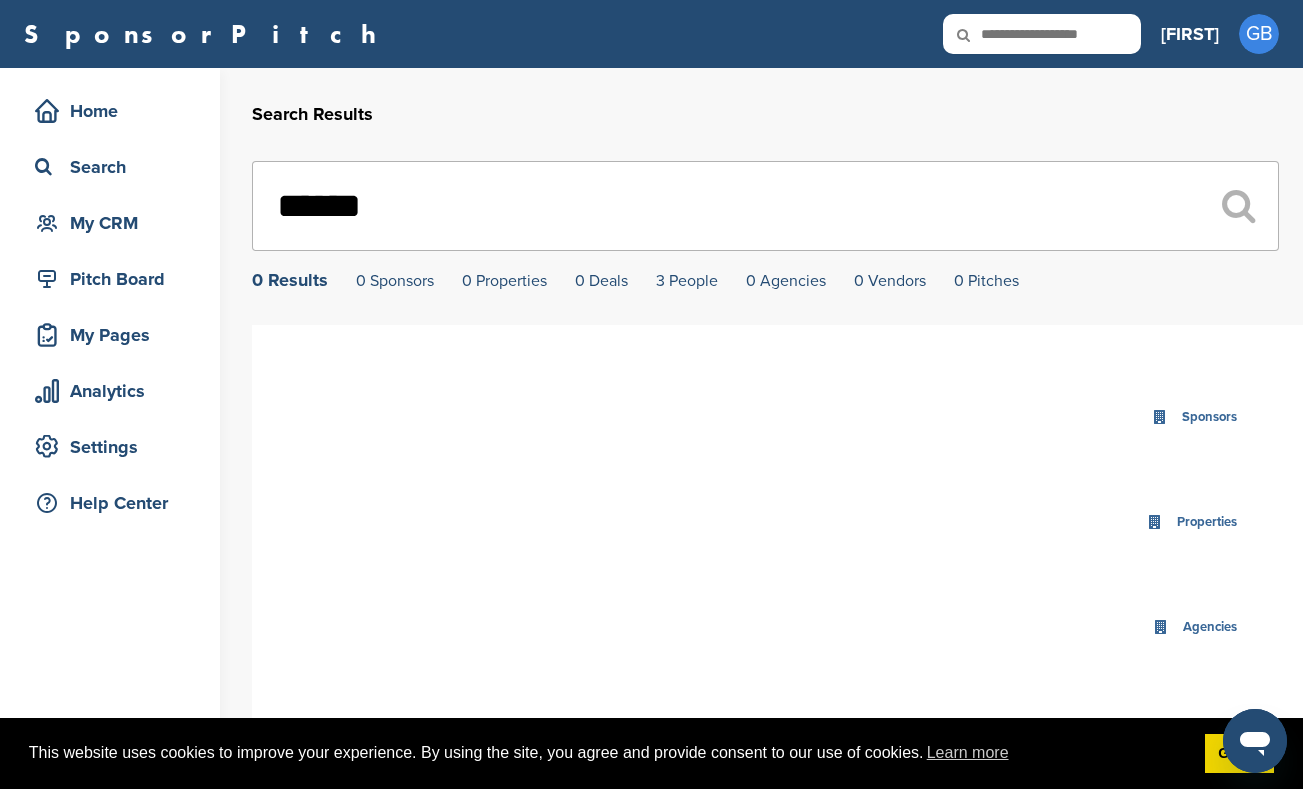 click at bounding box center (1042, 34) 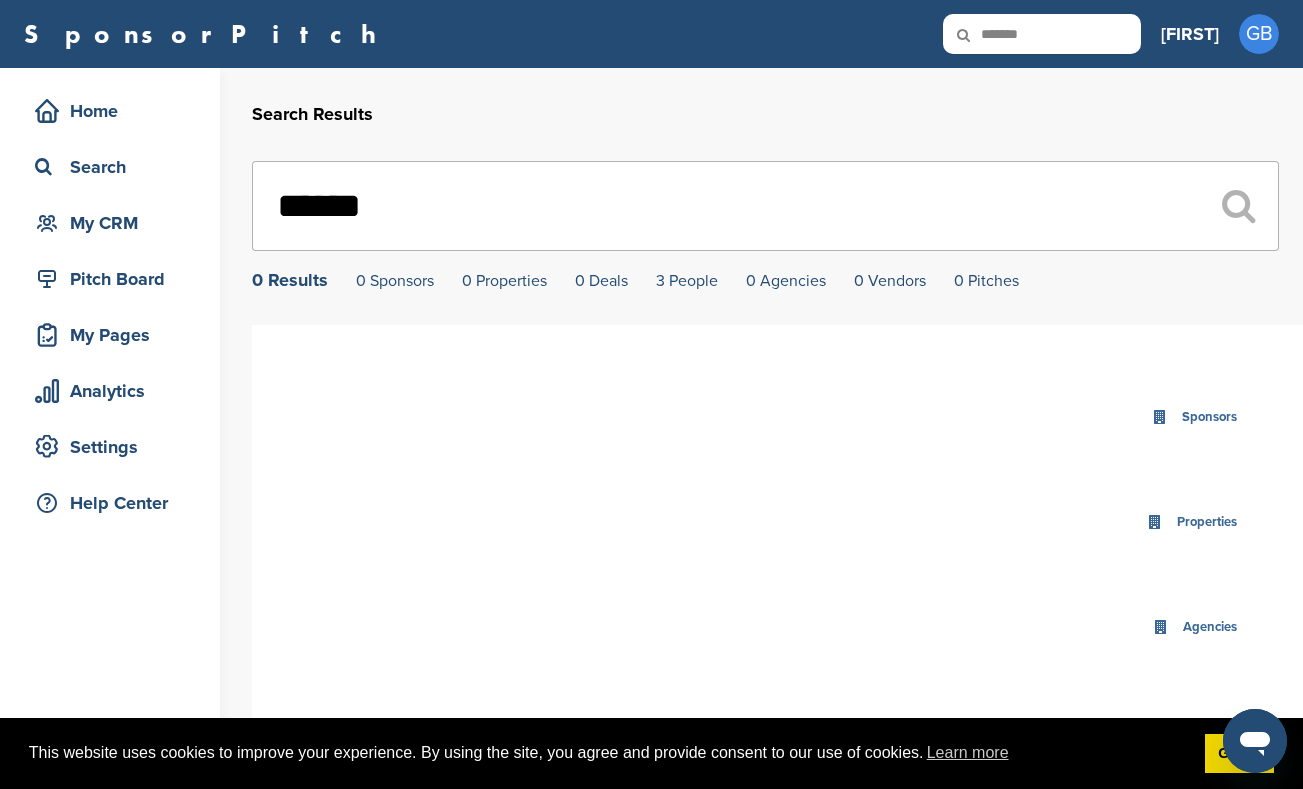 type on "*******" 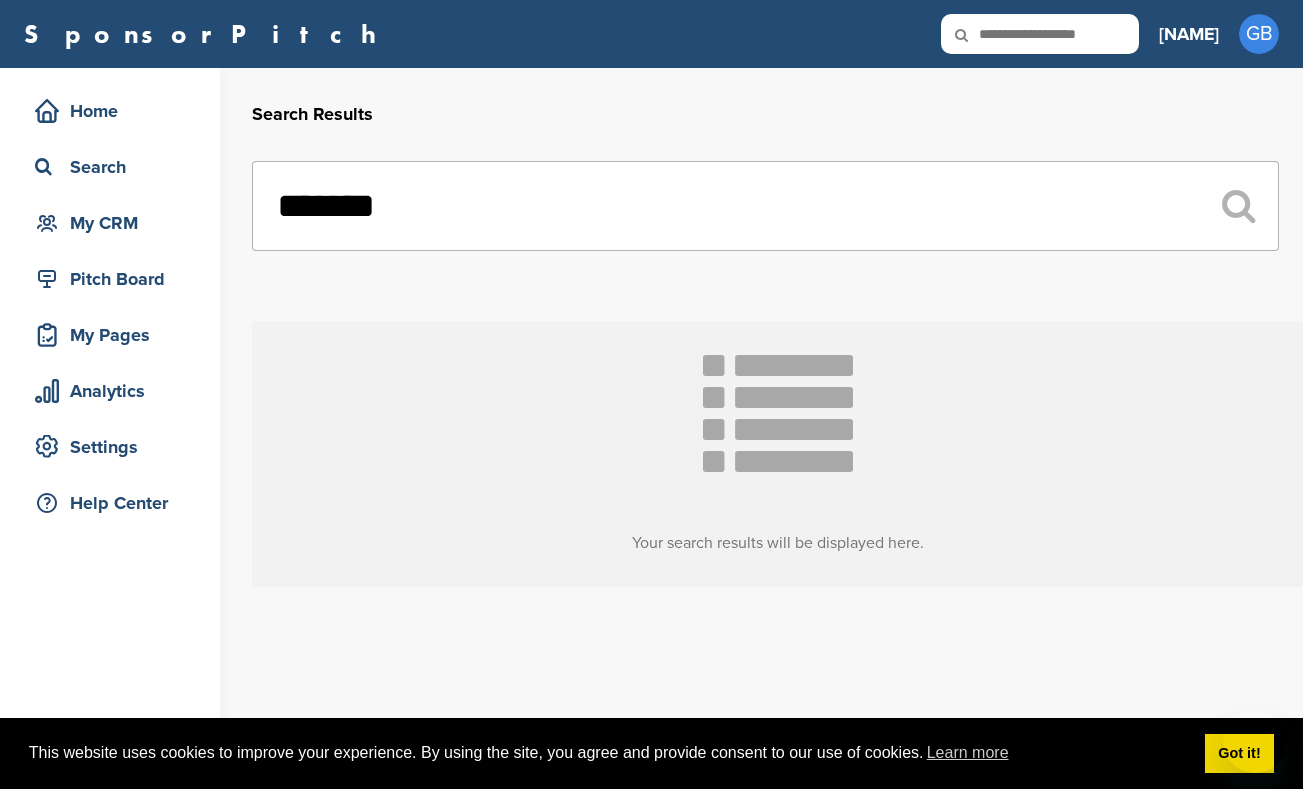 scroll, scrollTop: 0, scrollLeft: 0, axis: both 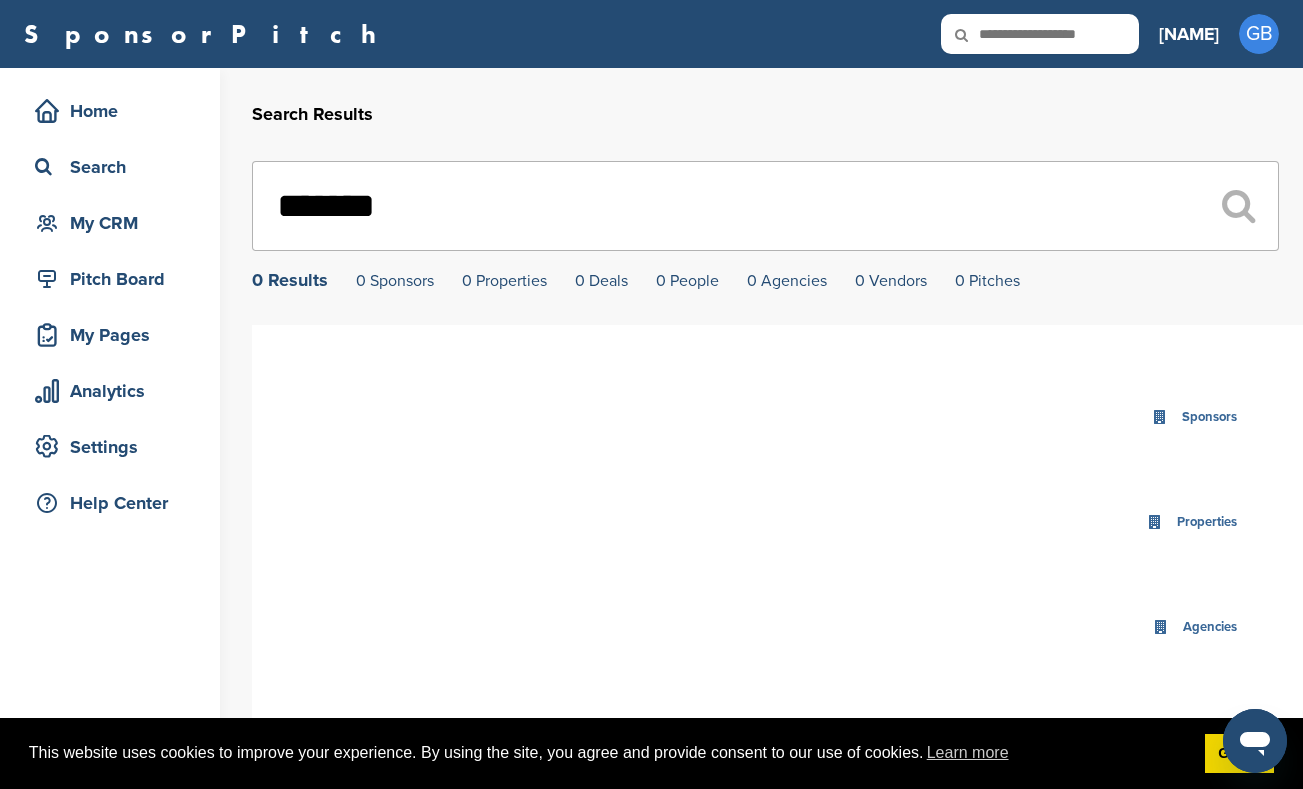 click on "*******" at bounding box center [765, 206] 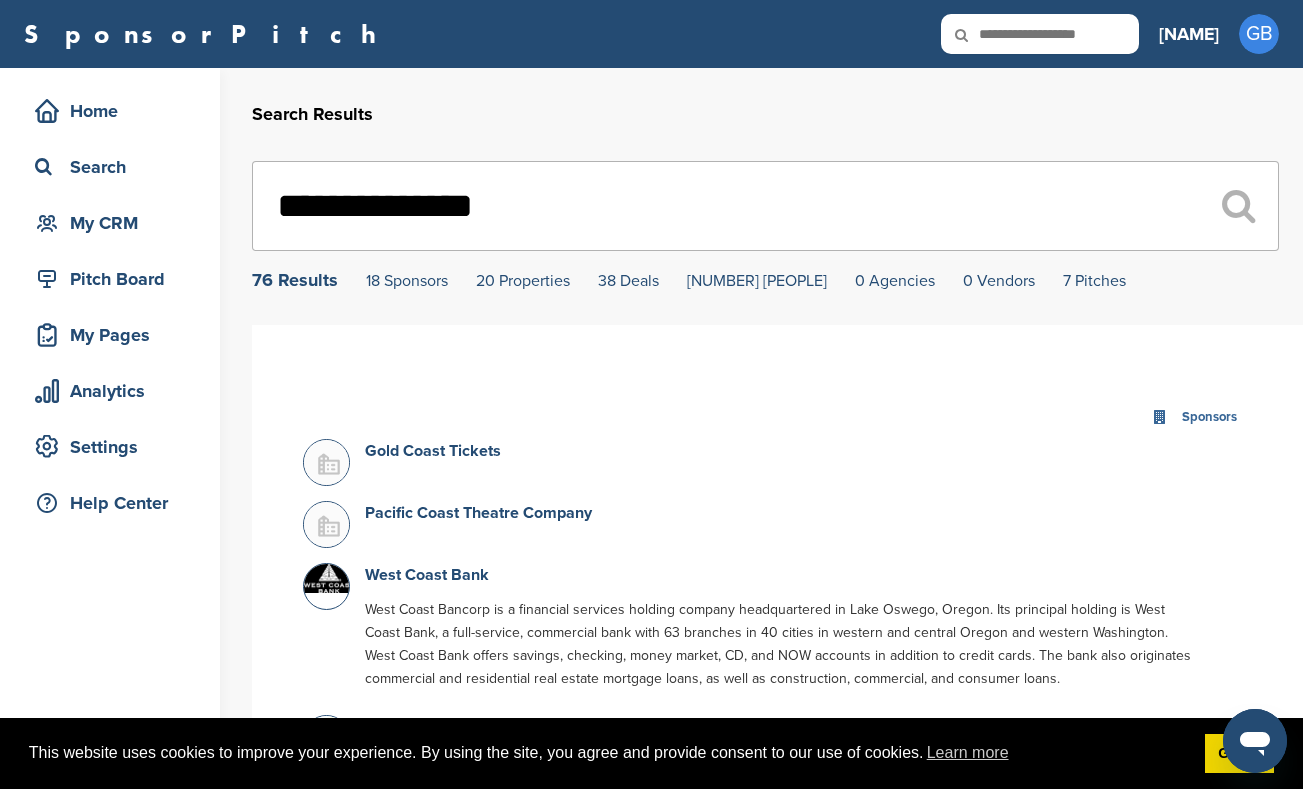 scroll, scrollTop: 0, scrollLeft: 0, axis: both 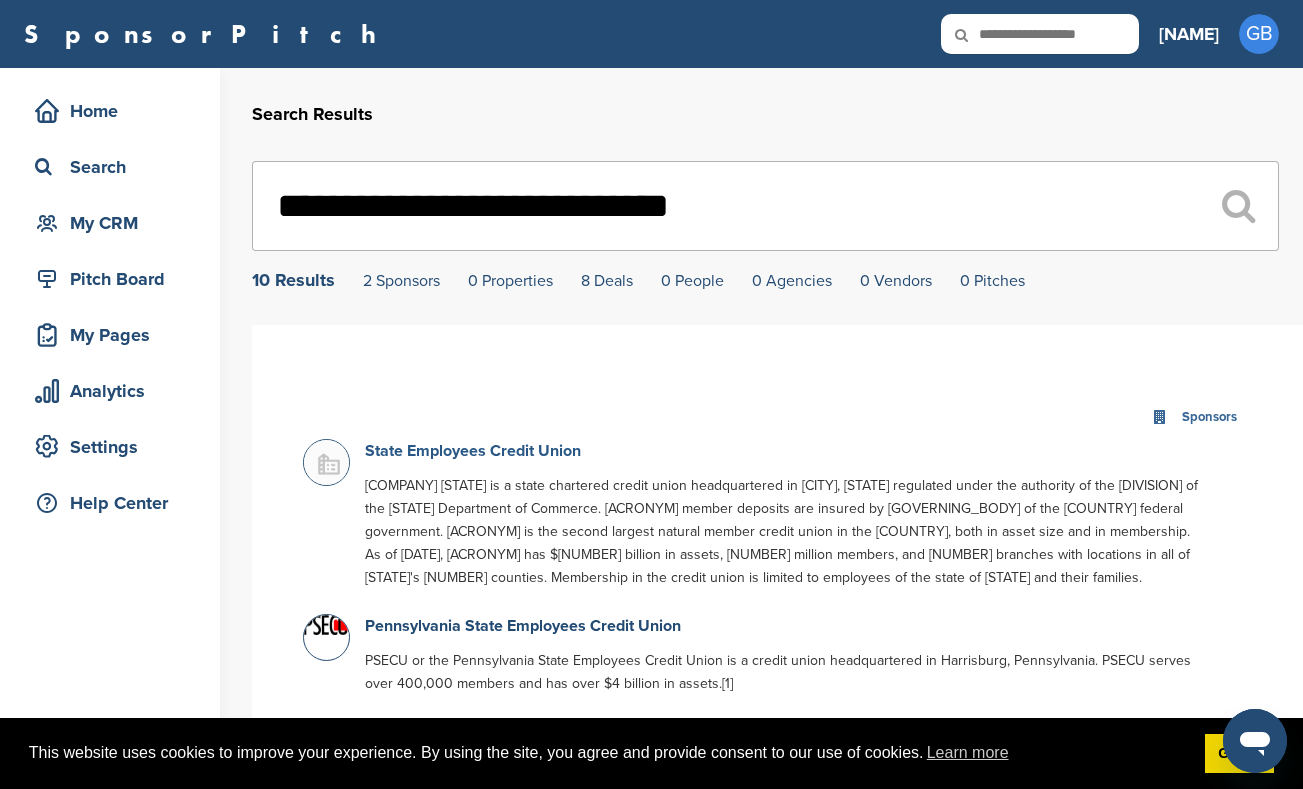 type on "**********" 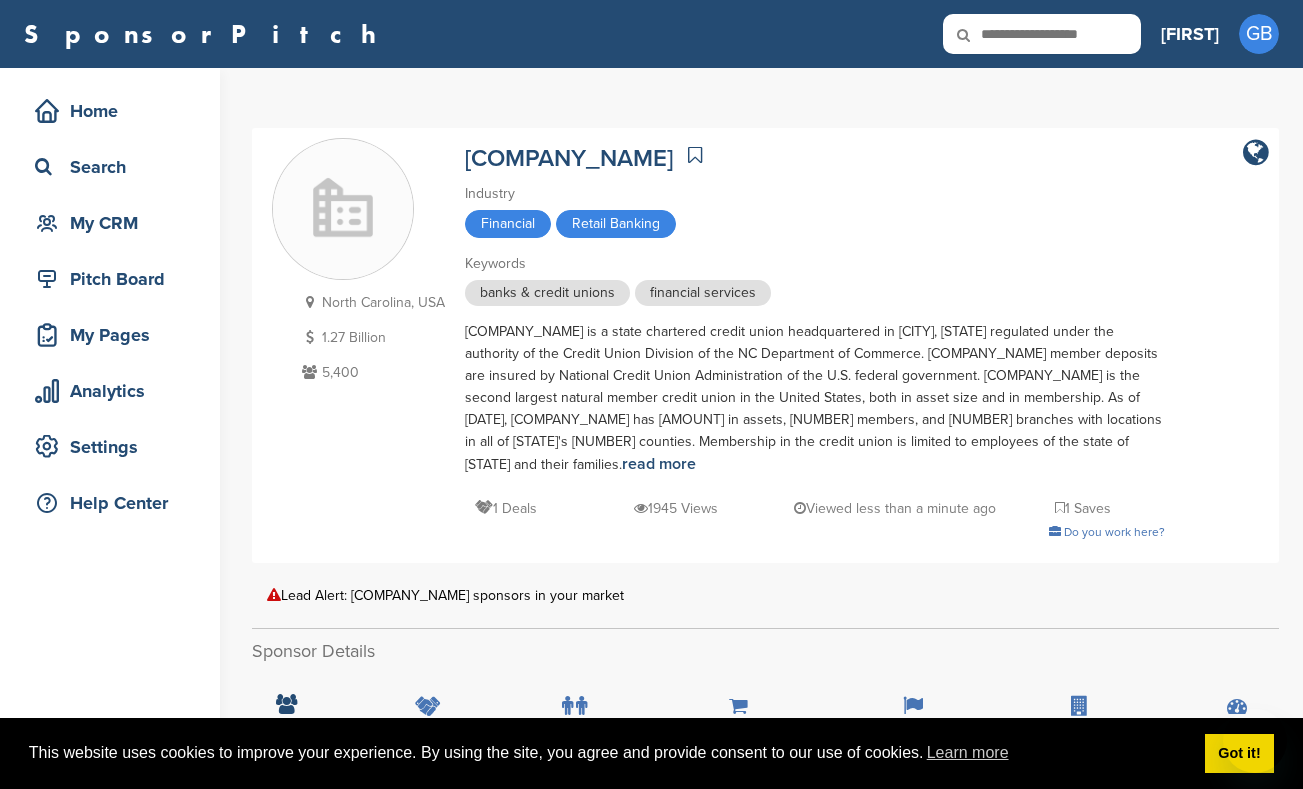 scroll, scrollTop: 263, scrollLeft: 0, axis: vertical 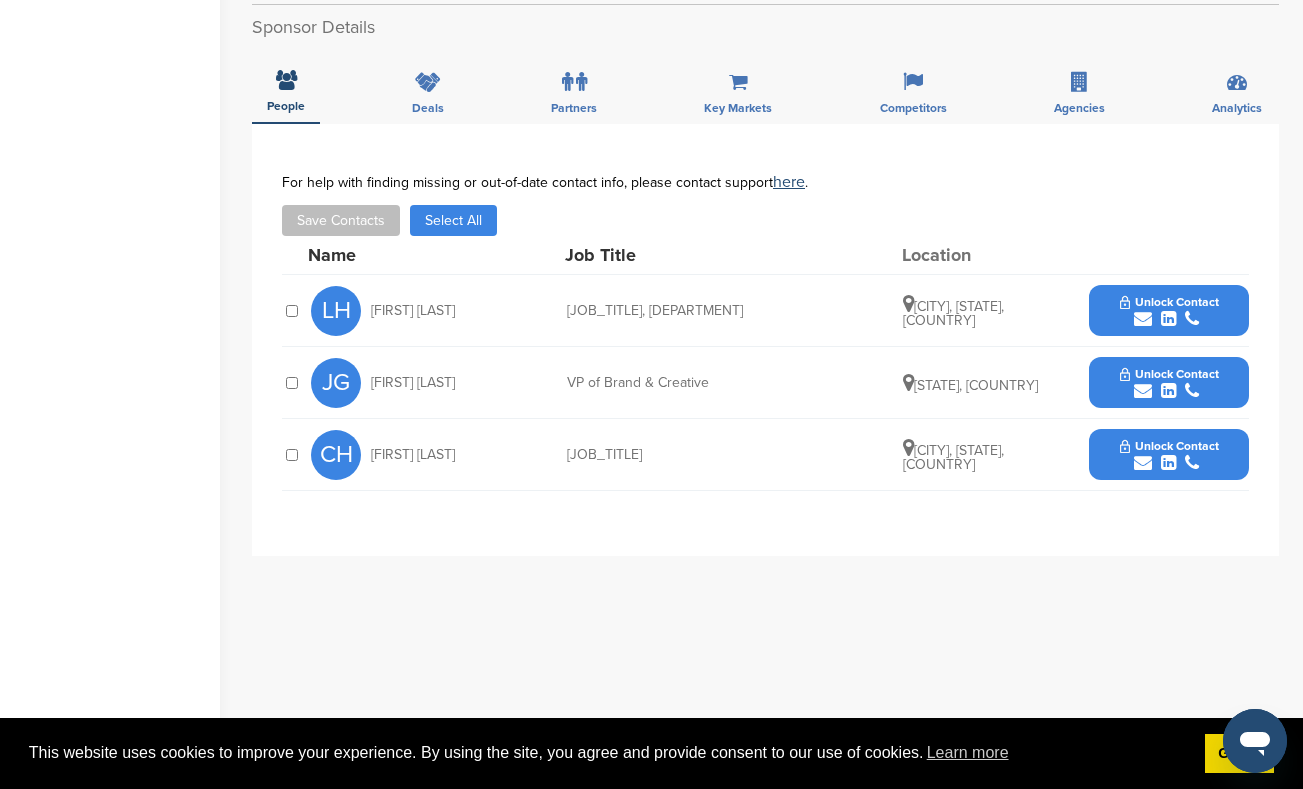 click at bounding box center (1168, 391) 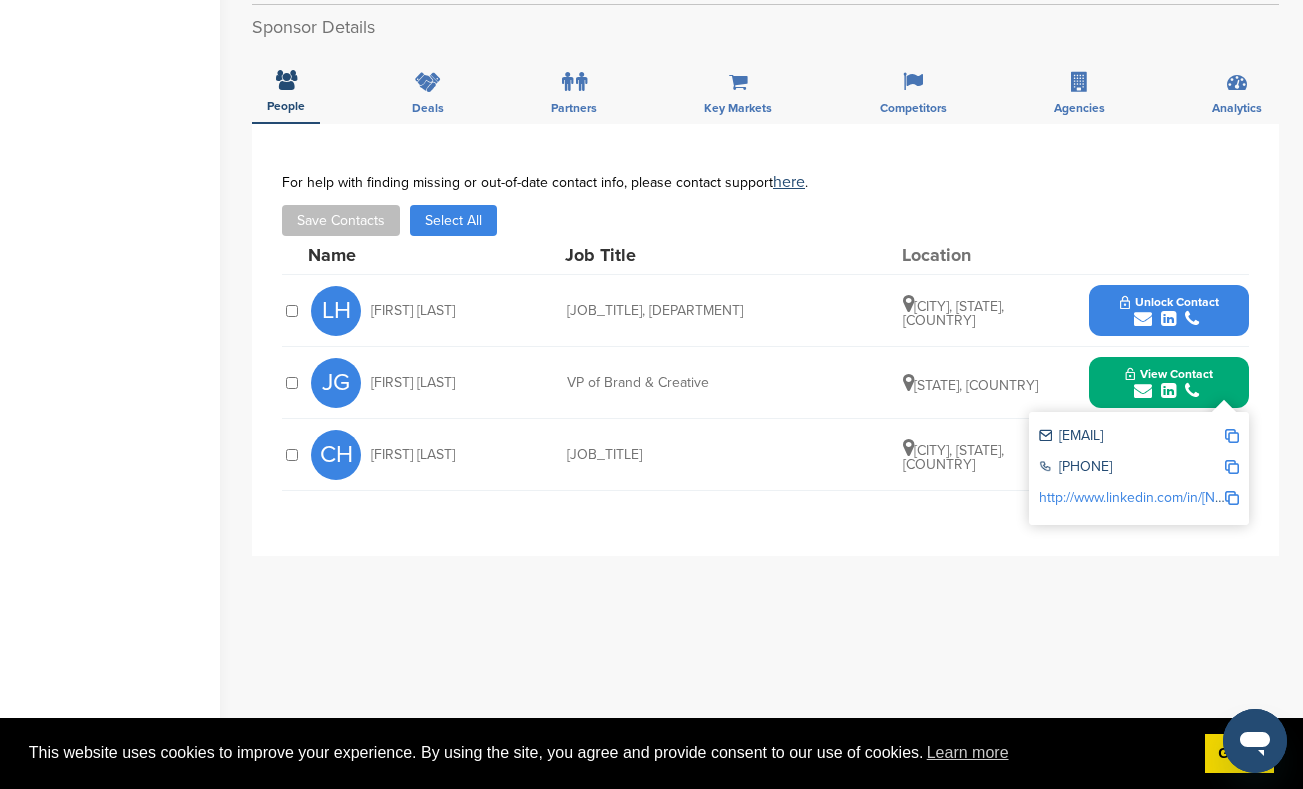 click at bounding box center [1232, 436] 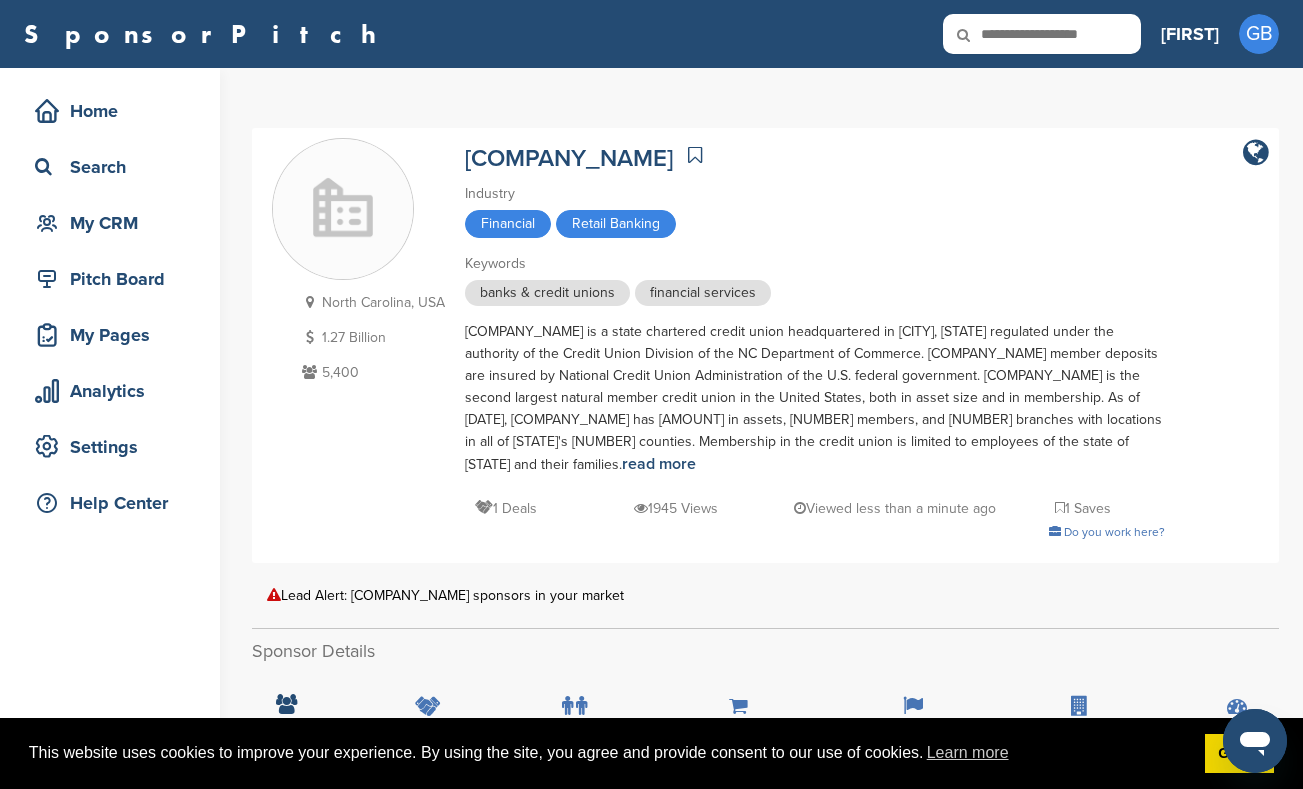scroll, scrollTop: 0, scrollLeft: 0, axis: both 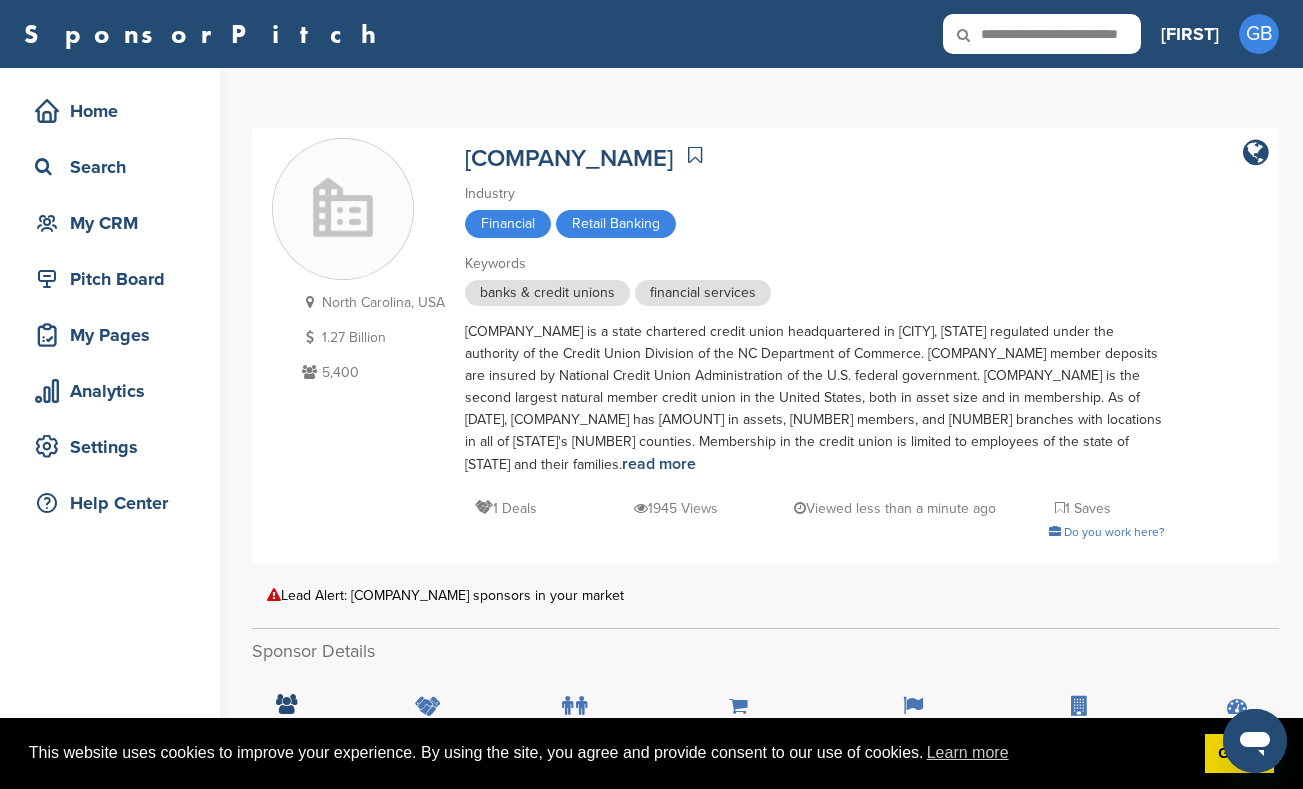 type on "**********" 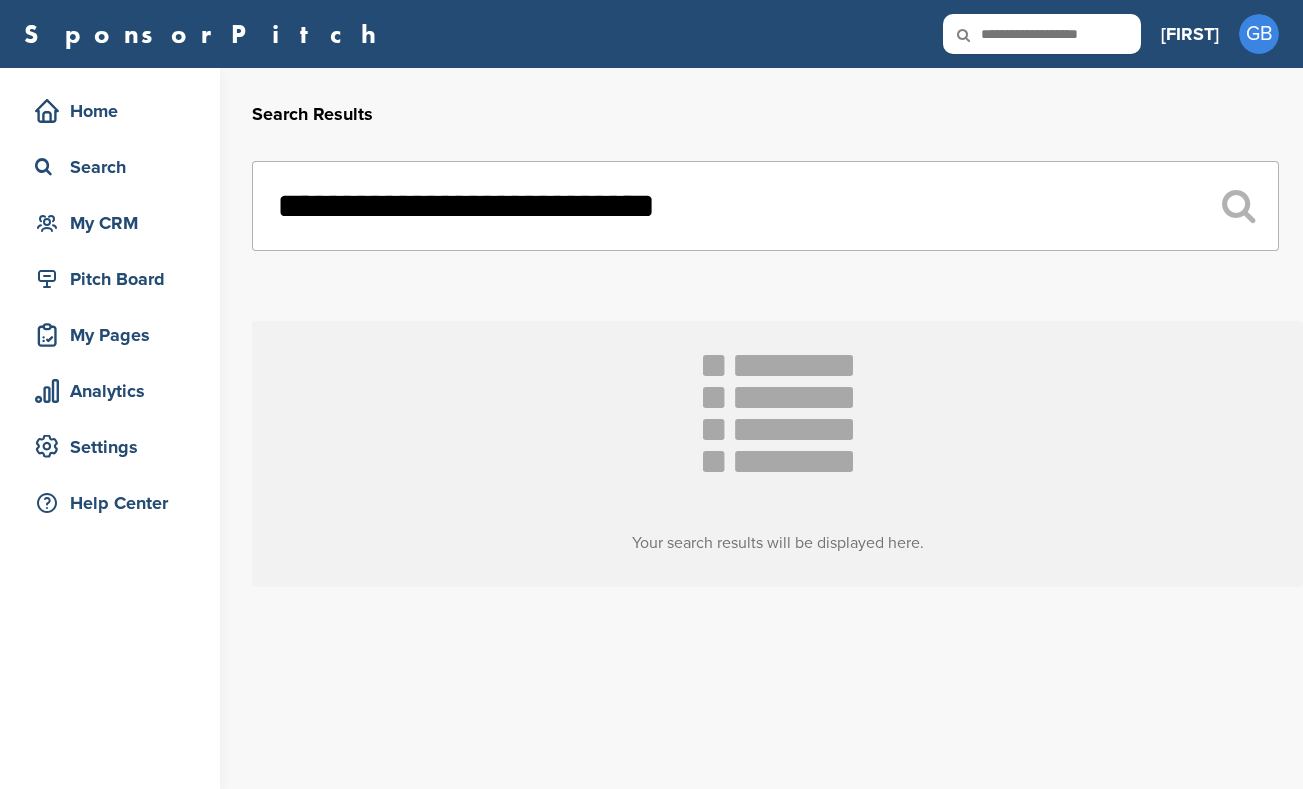 scroll, scrollTop: 0, scrollLeft: 0, axis: both 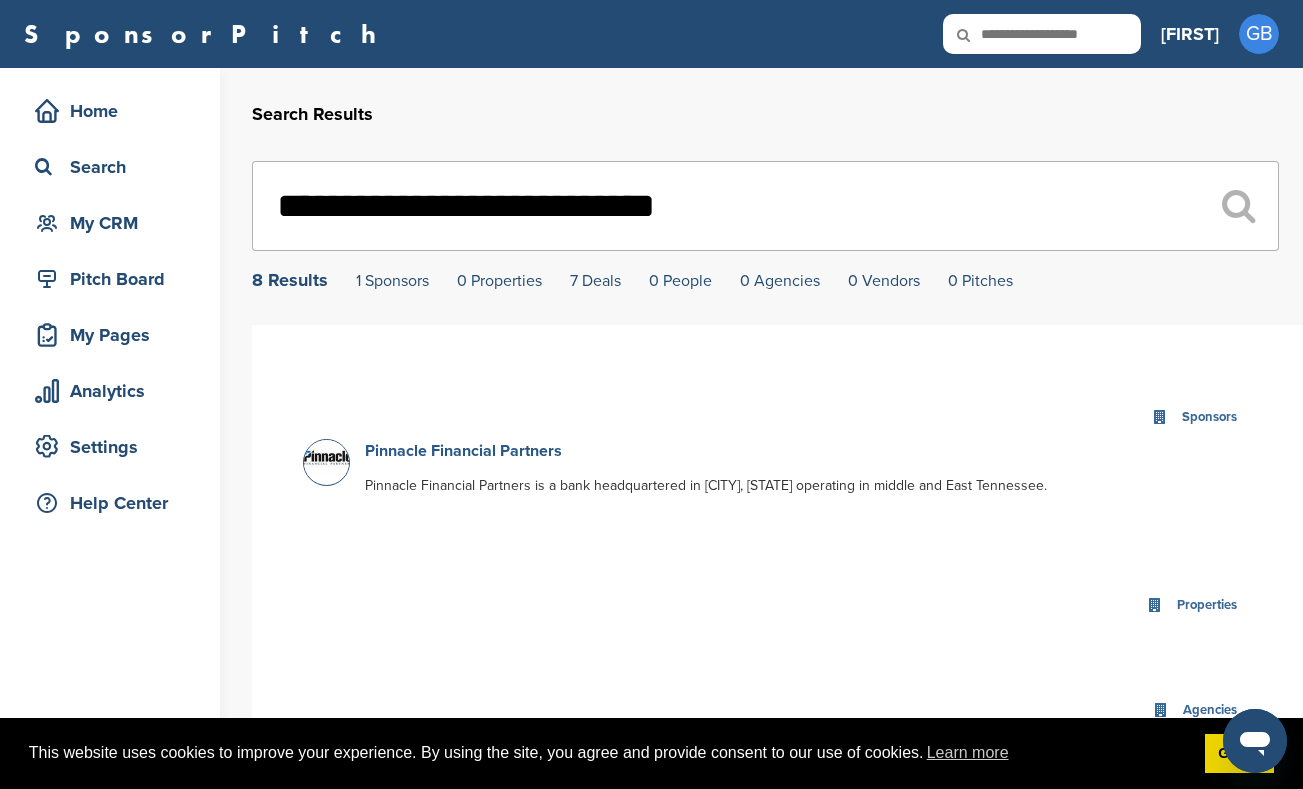 click on "Pinnacle Financial Partners" at bounding box center [463, 451] 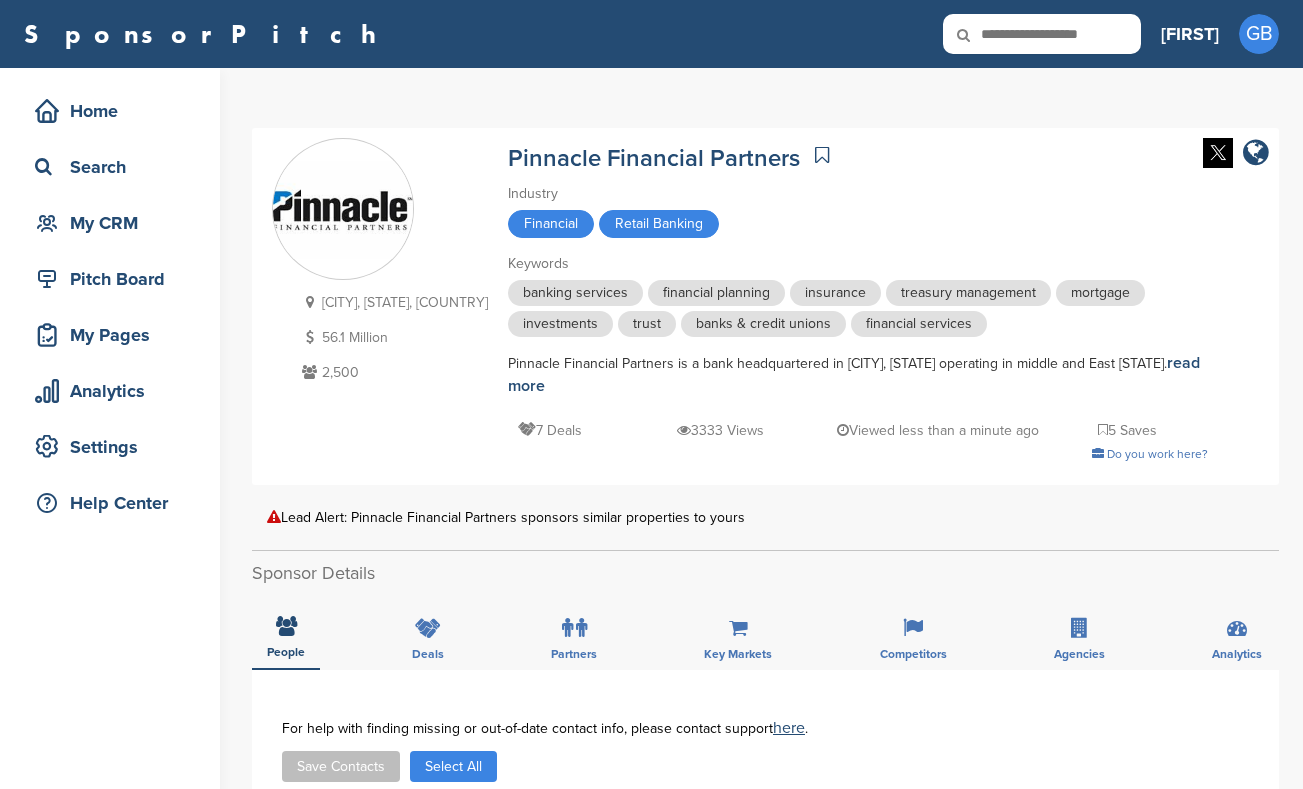scroll, scrollTop: 45, scrollLeft: 0, axis: vertical 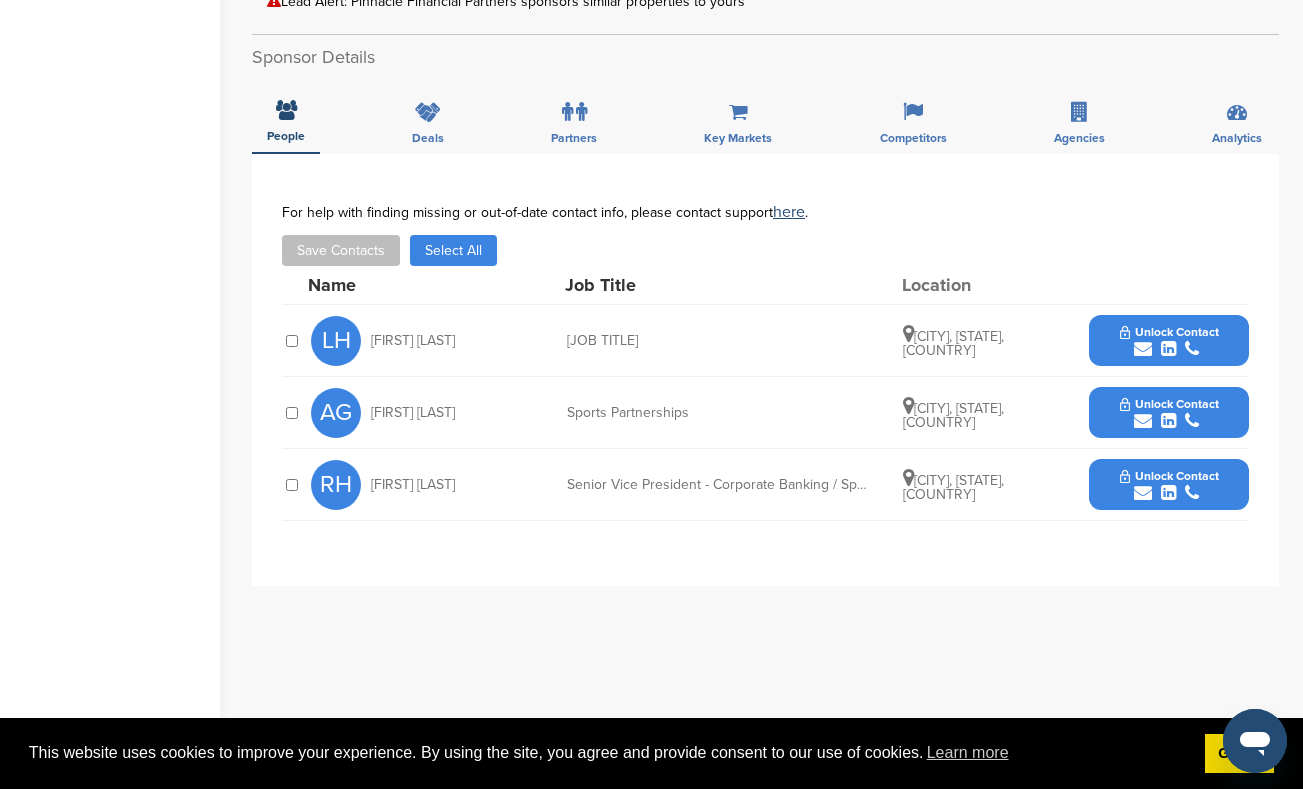 click on "Select All" at bounding box center [453, 250] 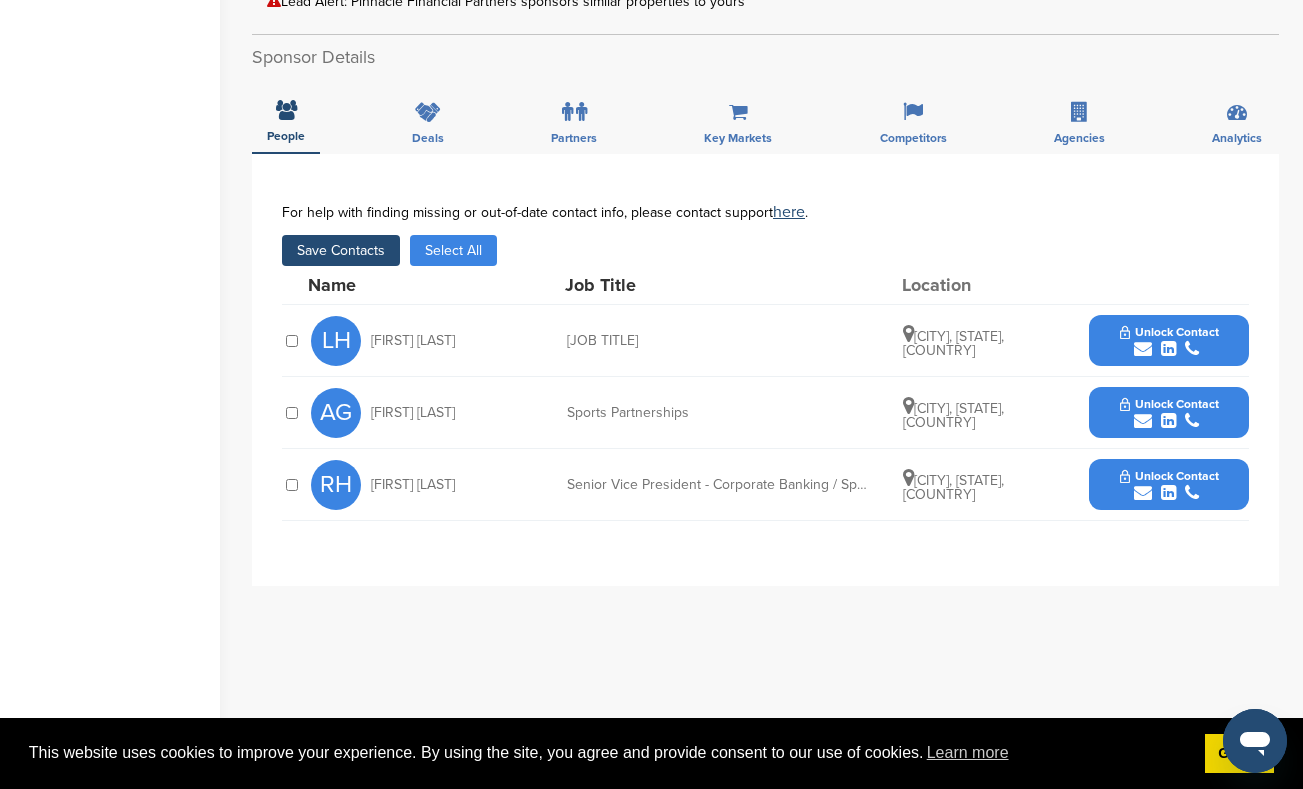 click on "Save Contacts" at bounding box center (341, 250) 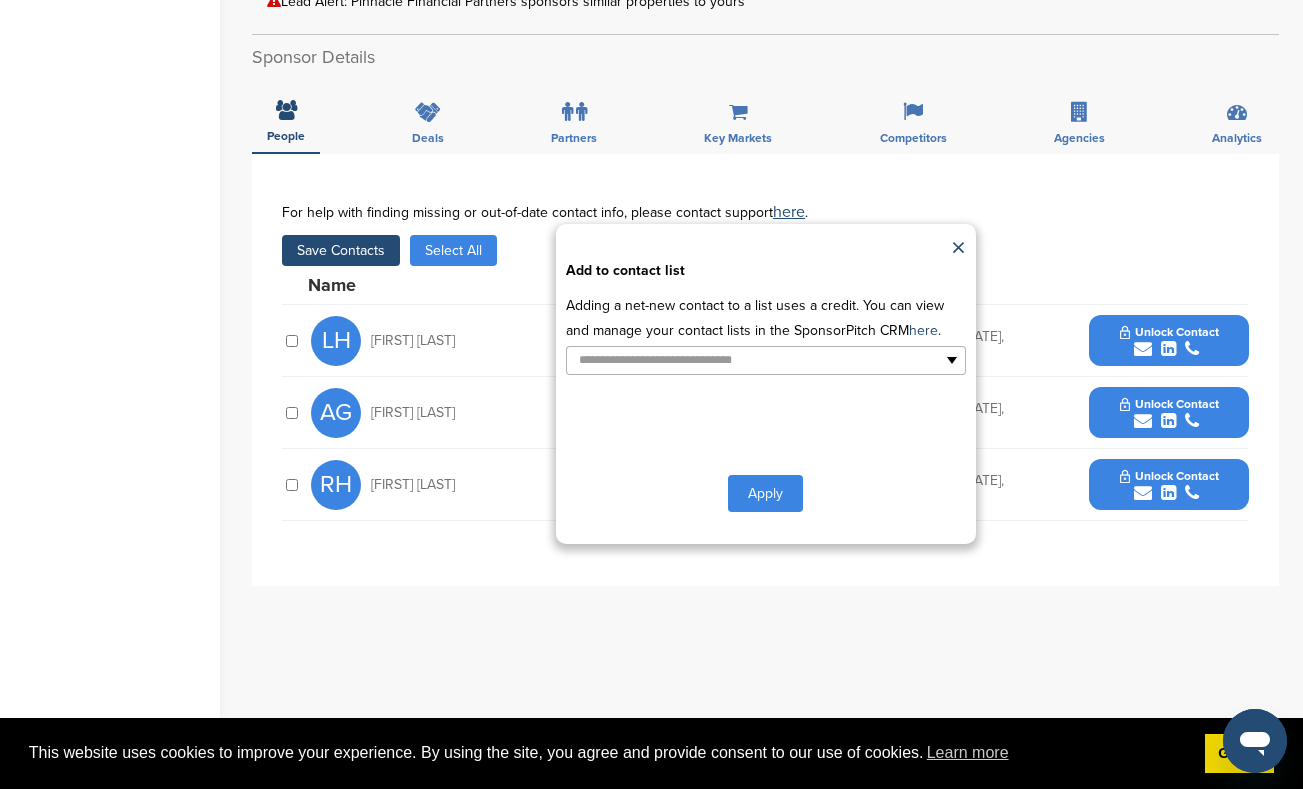 type 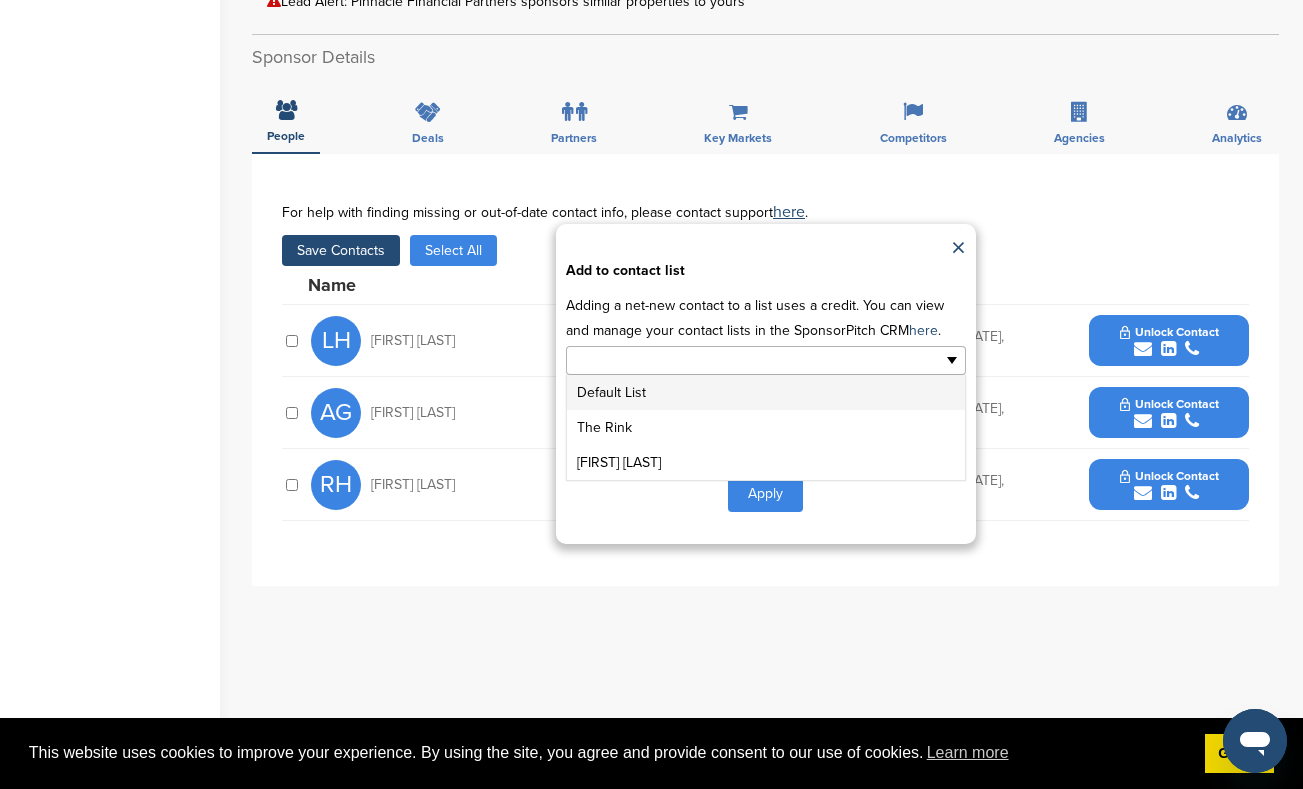 click at bounding box center (766, 360) 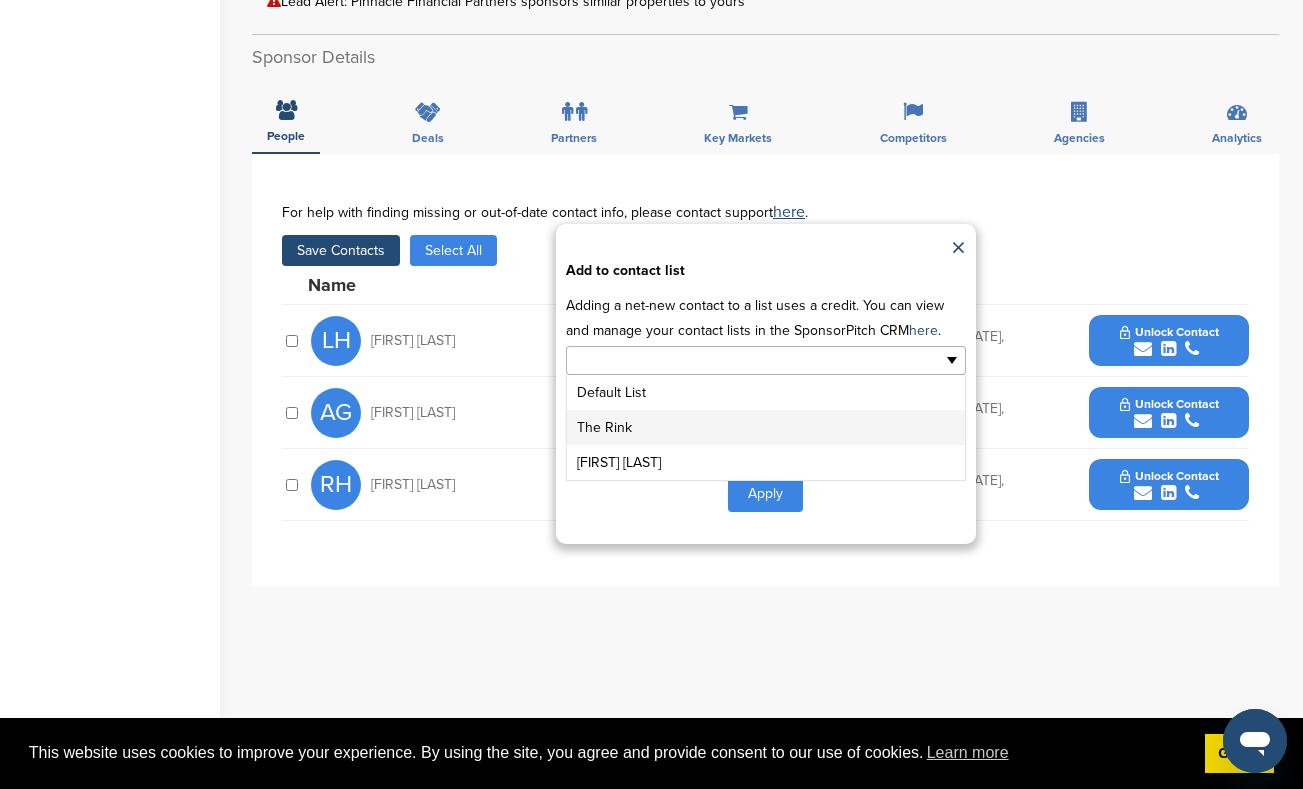 click on "The Rink" at bounding box center (766, 427) 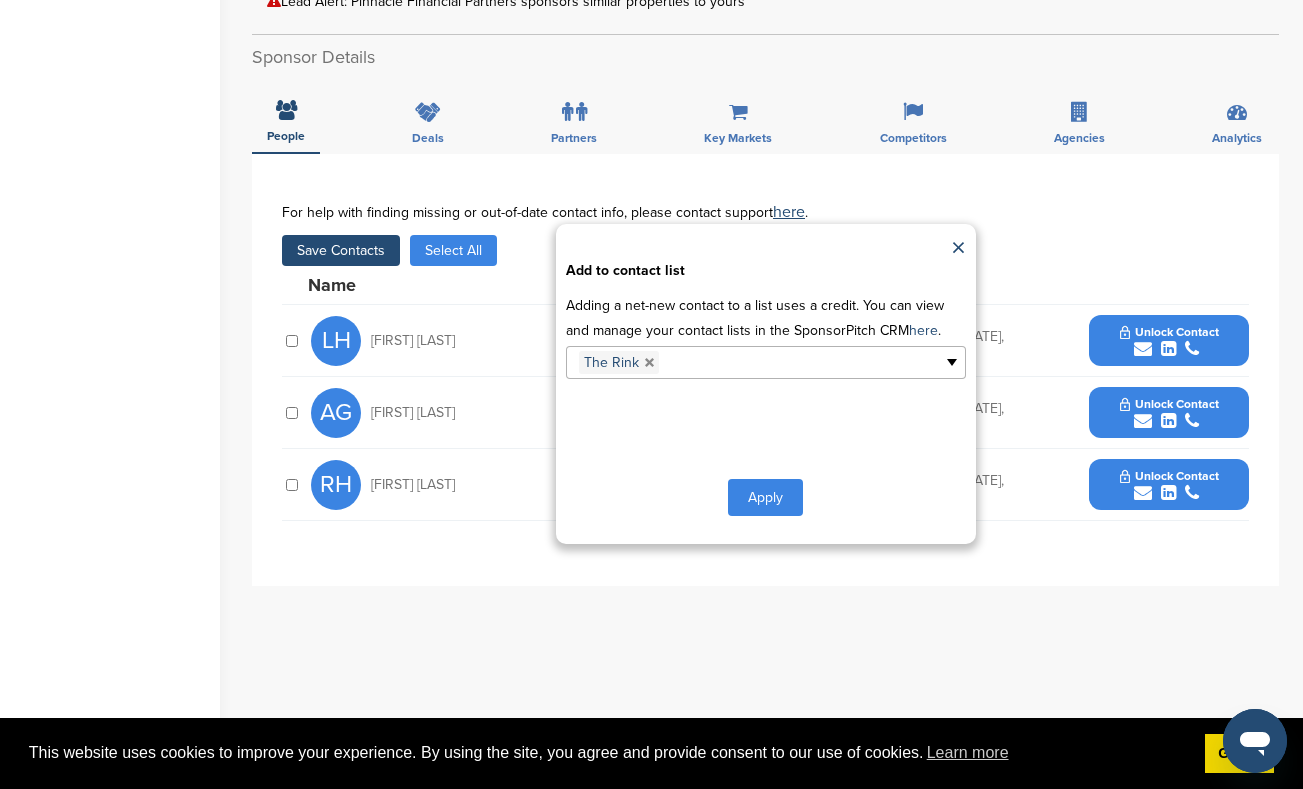 click on "Apply" at bounding box center [765, 497] 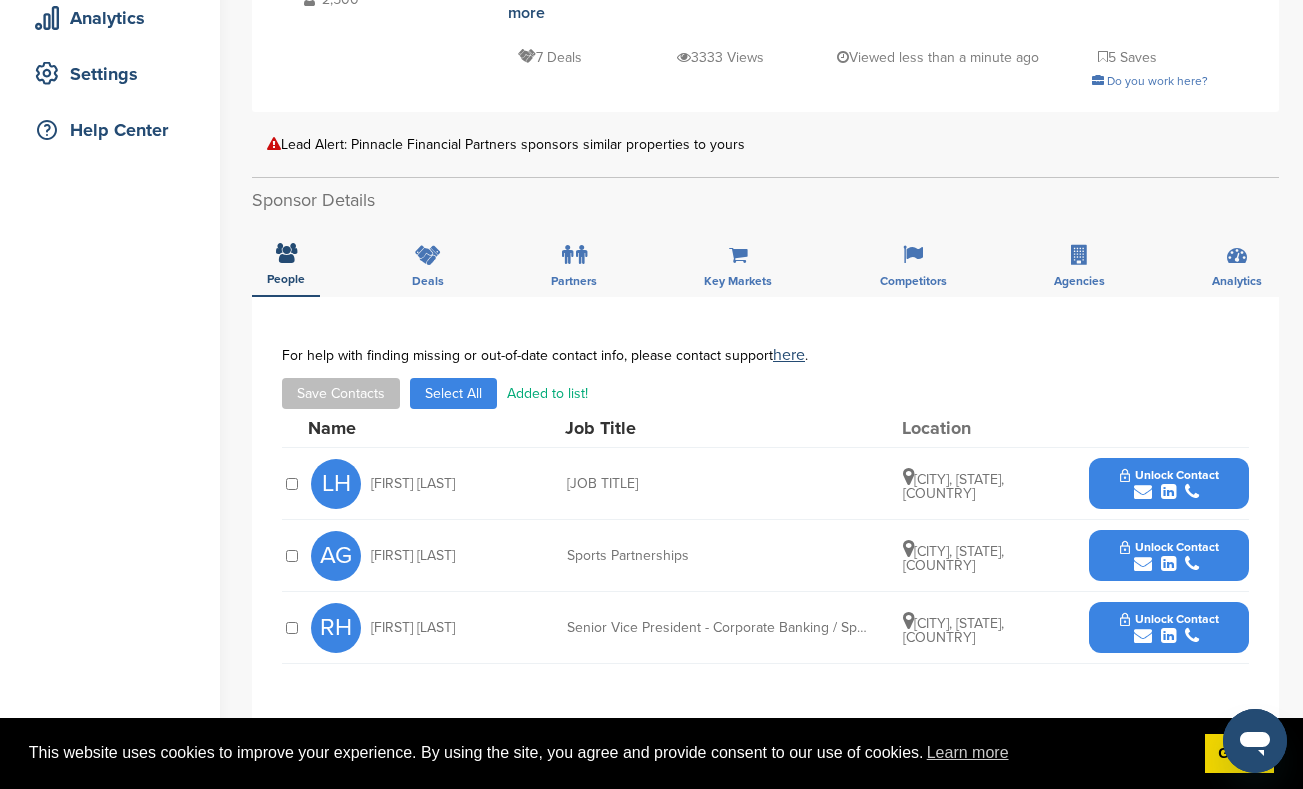 scroll, scrollTop: 373, scrollLeft: 0, axis: vertical 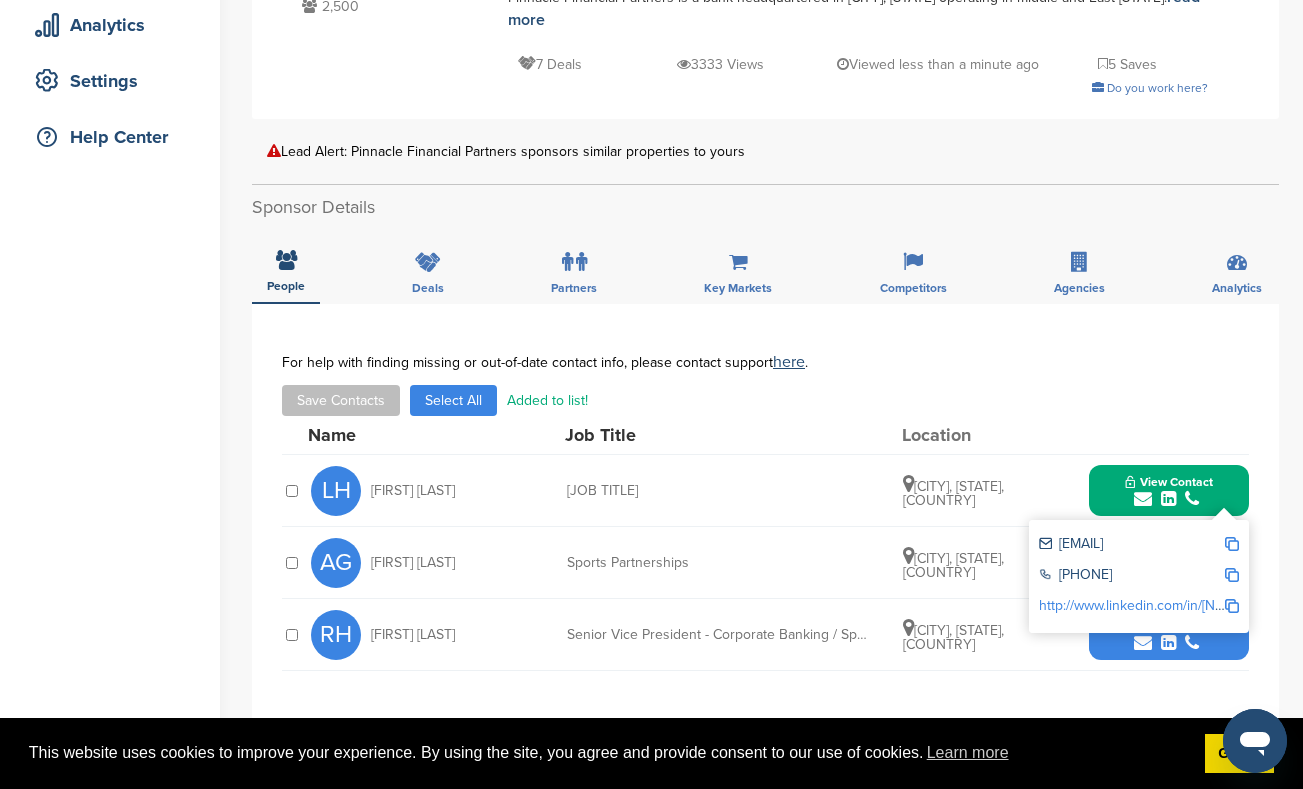click at bounding box center [1232, 544] 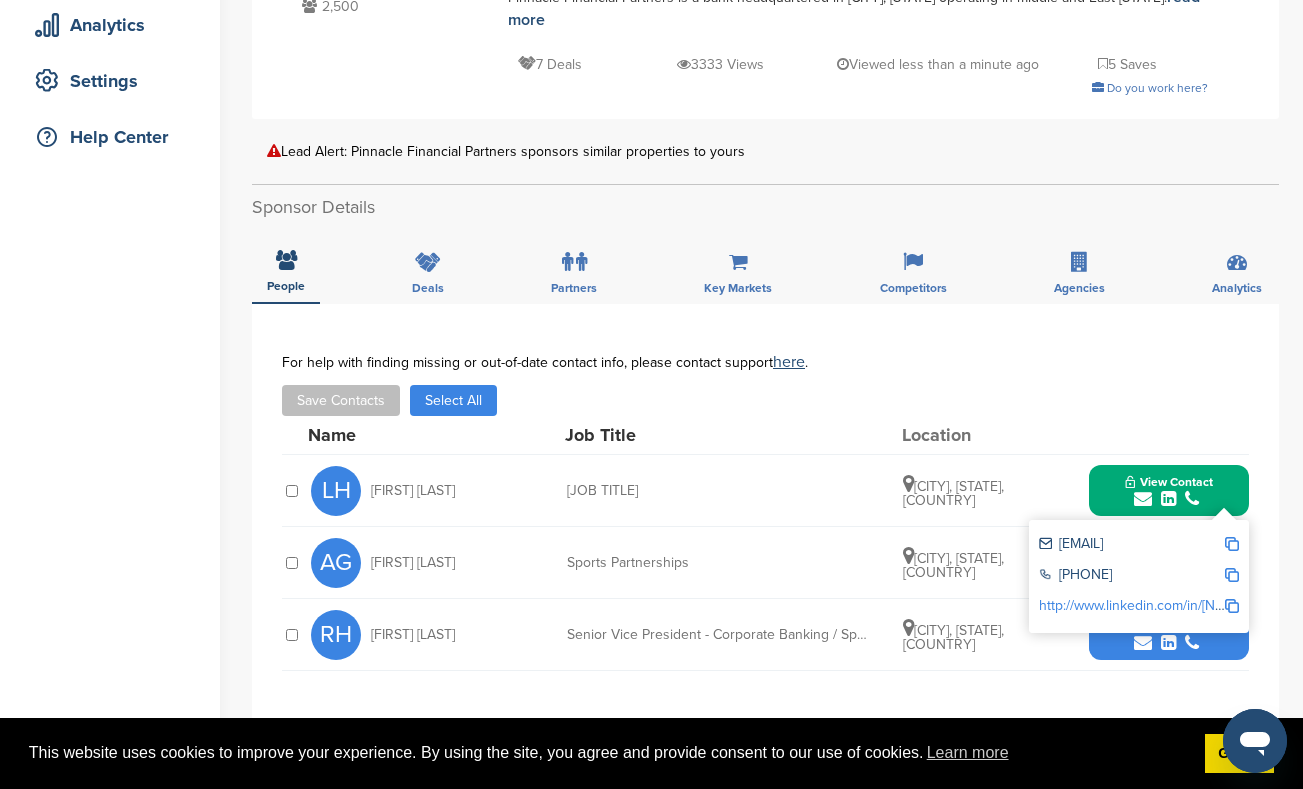 click on "http://www.linkedin.com/in/[NAME]" at bounding box center (765, 520) 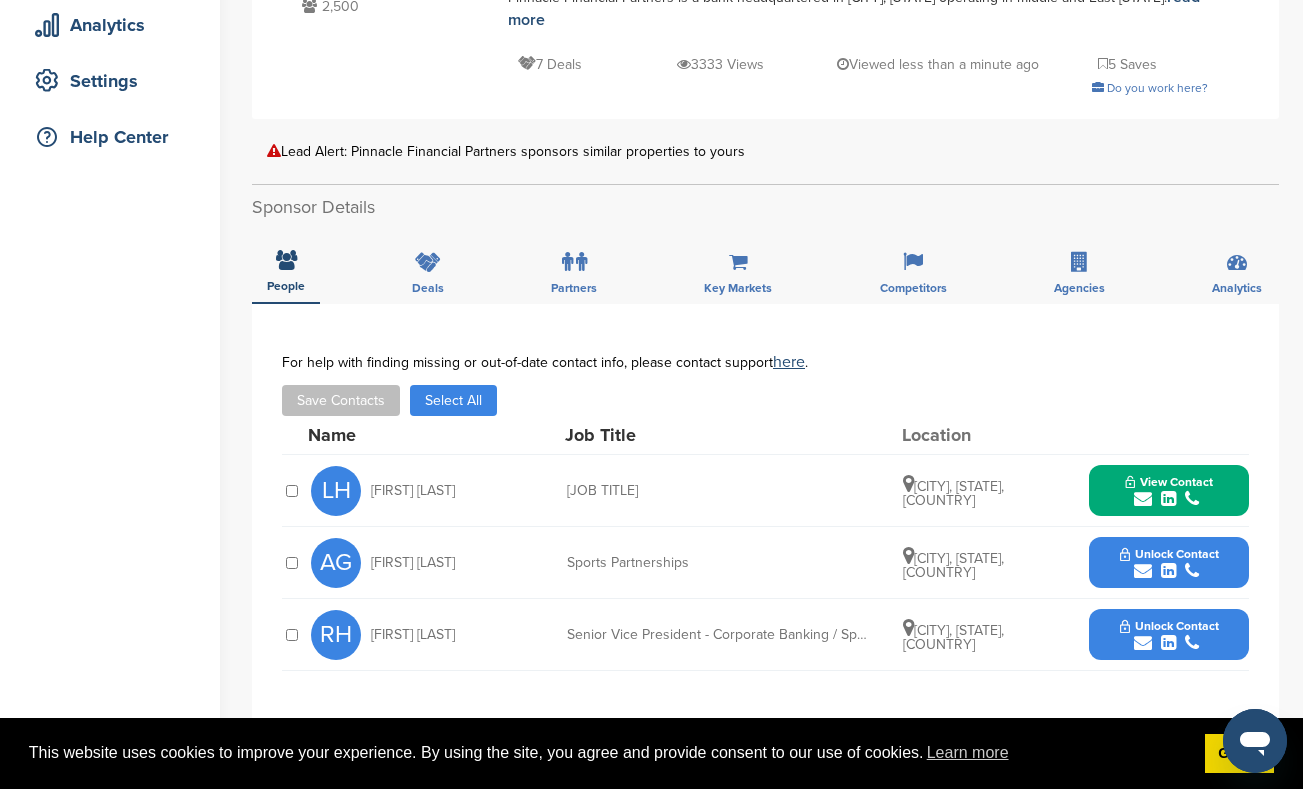 click on "Unlock Contact" at bounding box center [1169, 554] 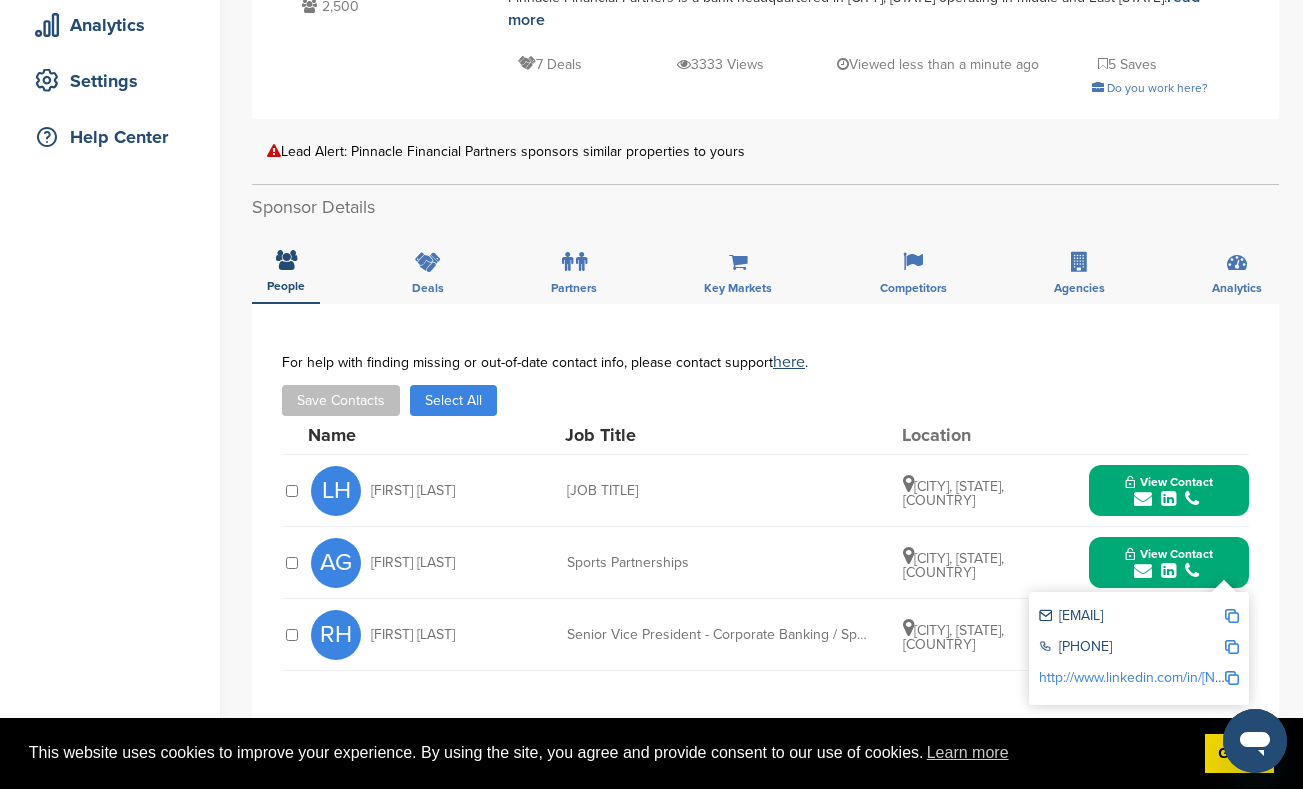 scroll, scrollTop: 372, scrollLeft: 0, axis: vertical 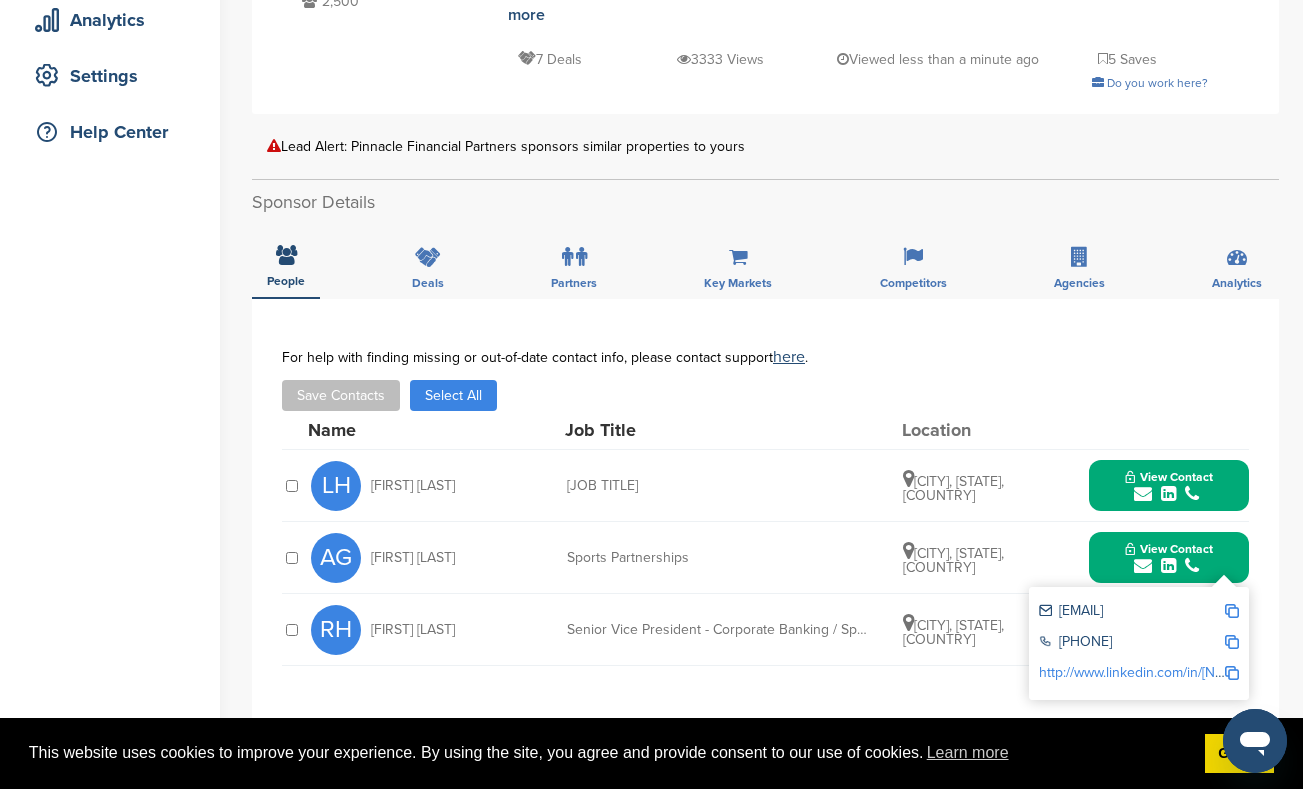 click at bounding box center (1232, 611) 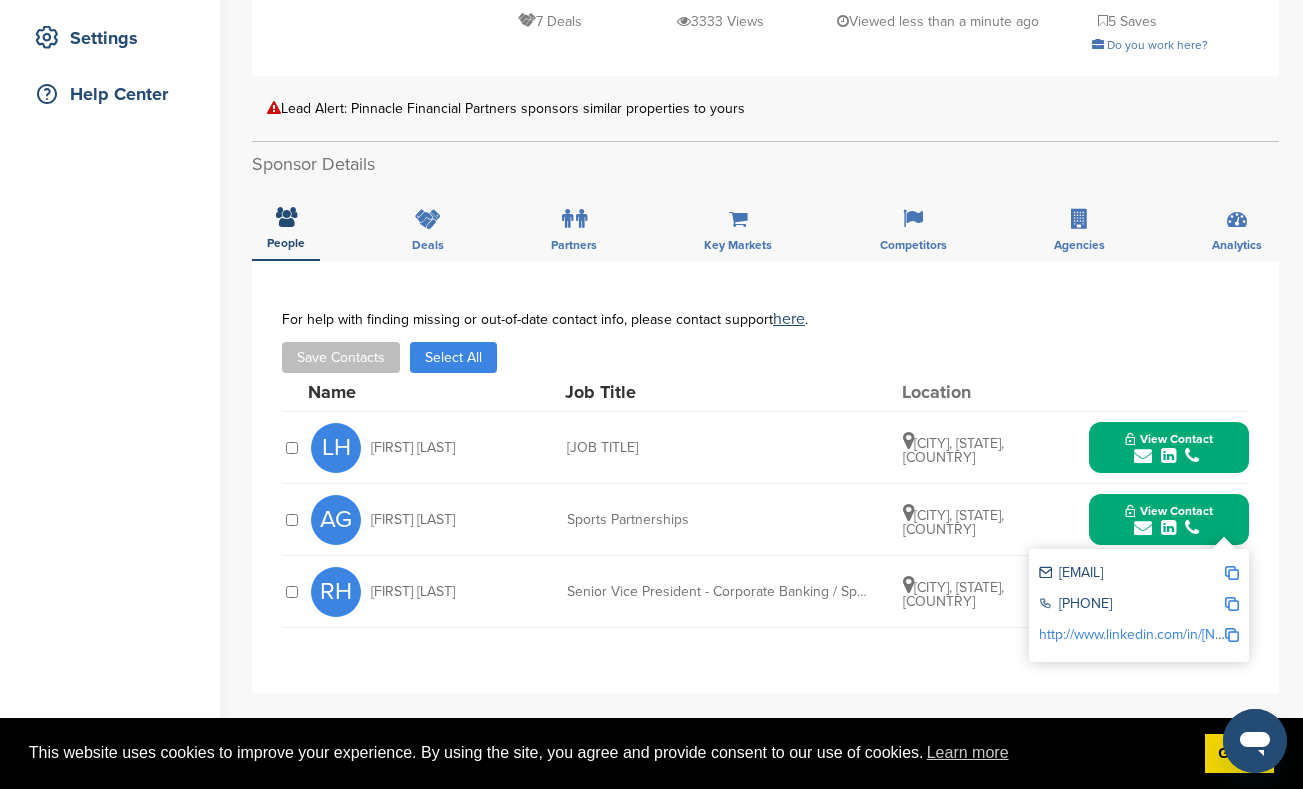 scroll, scrollTop: 469, scrollLeft: 0, axis: vertical 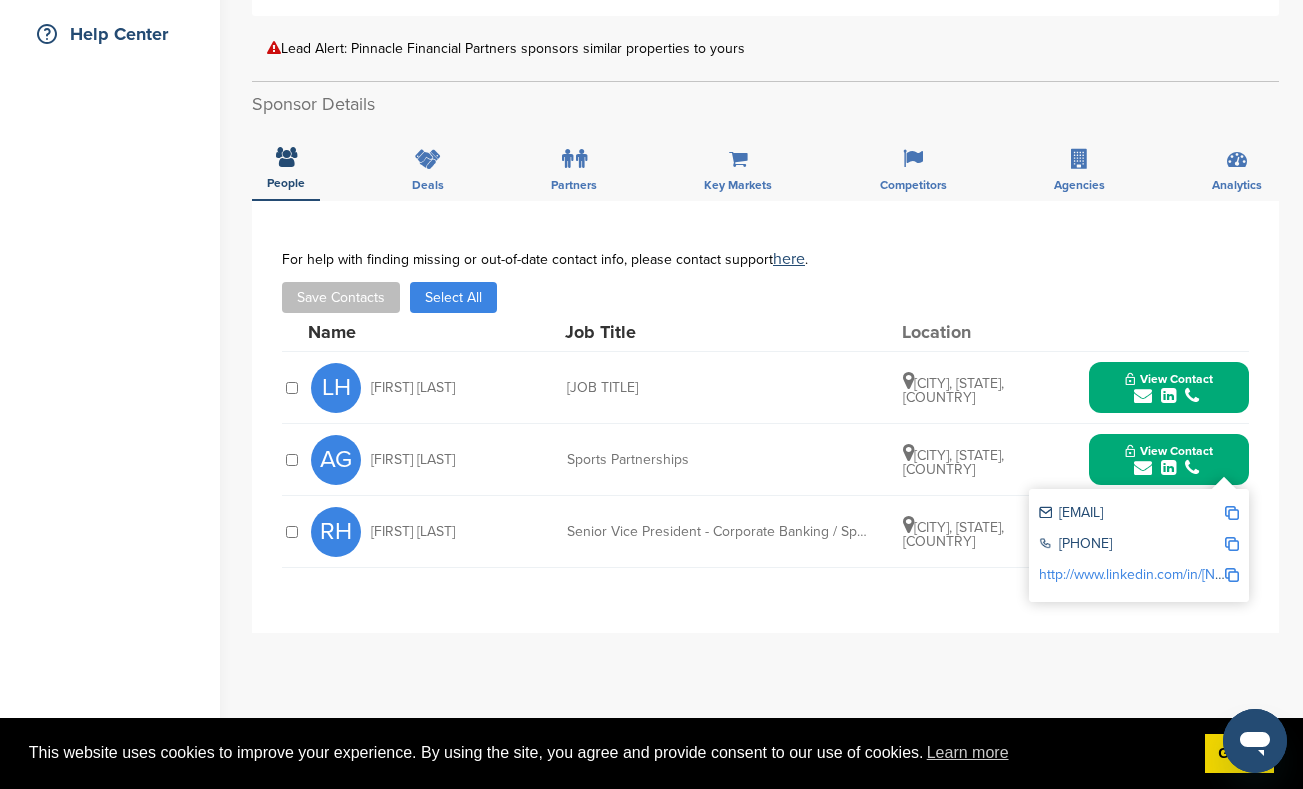 click on "Save Contacts
Select All
Added to list!" at bounding box center [765, 297] 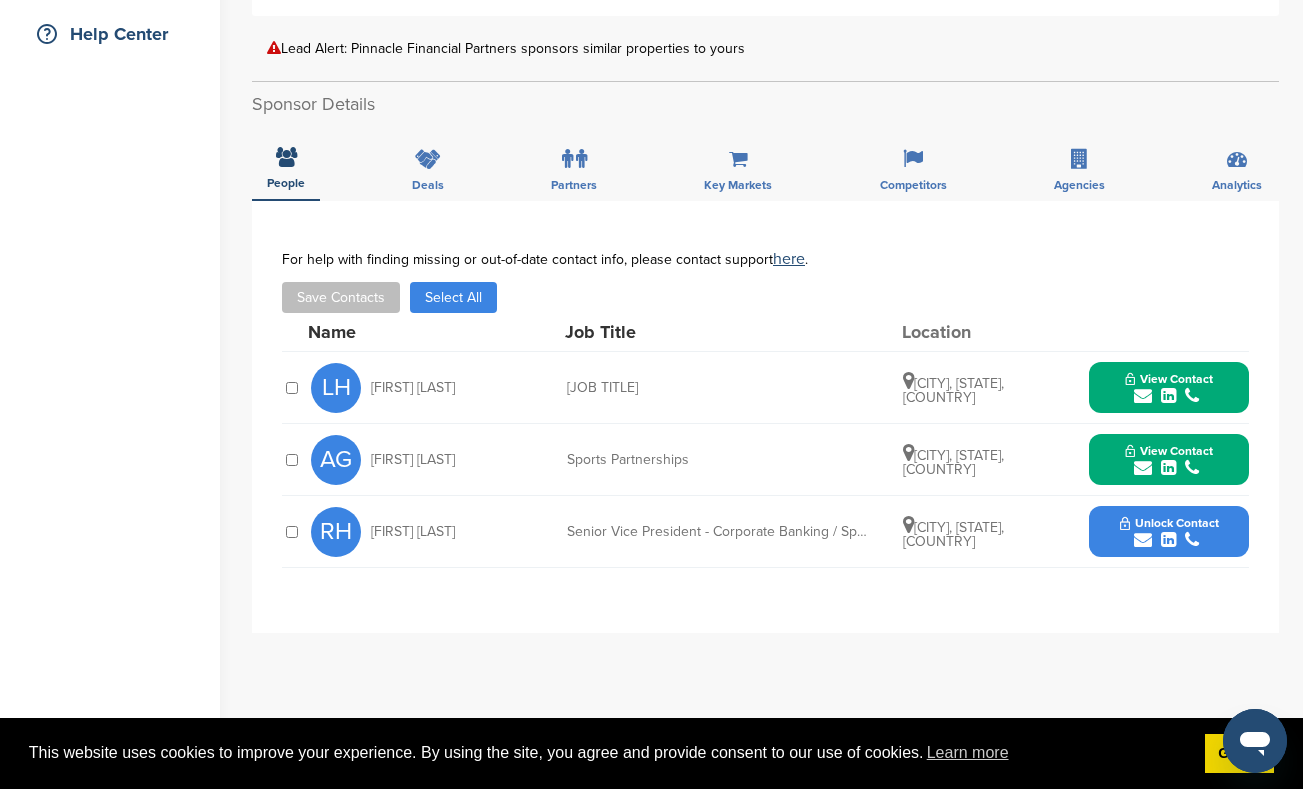 click on "Unlock Contact" at bounding box center (1169, 523) 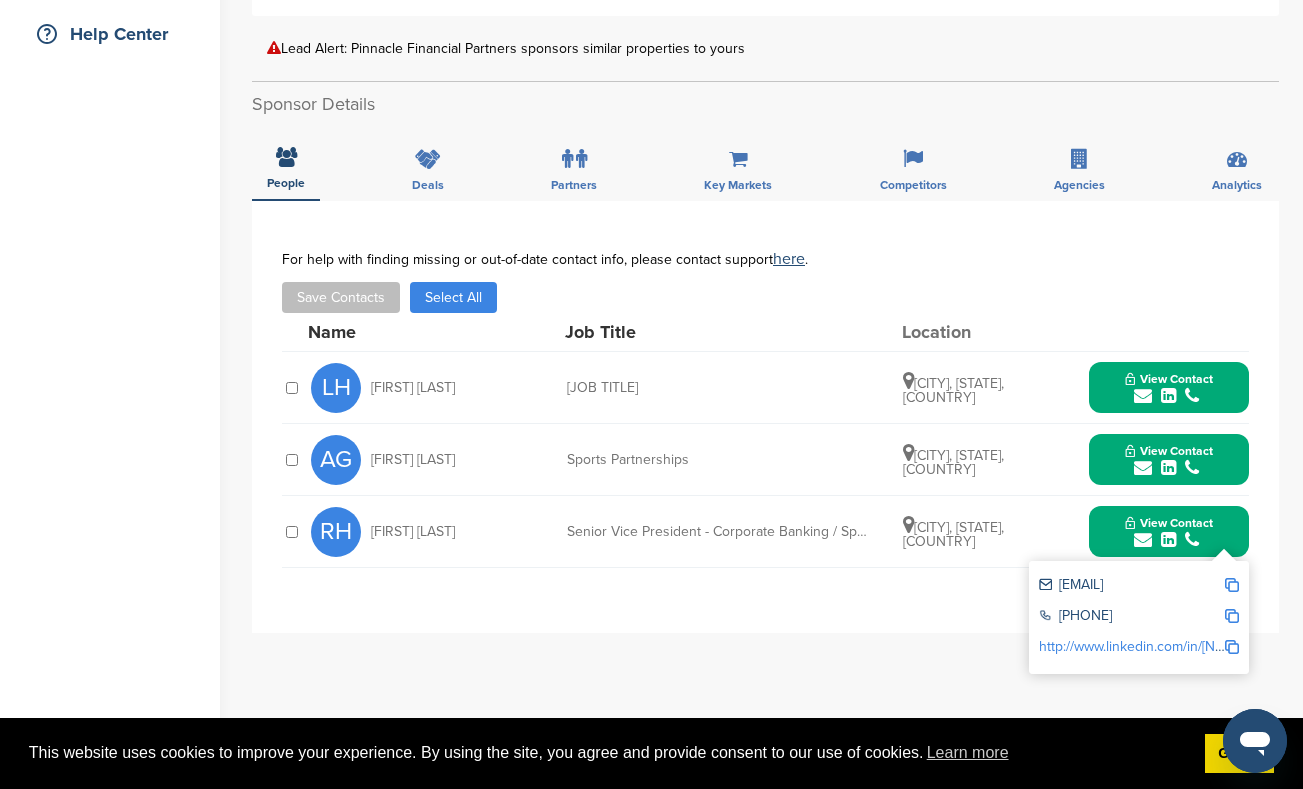 click at bounding box center (1232, 585) 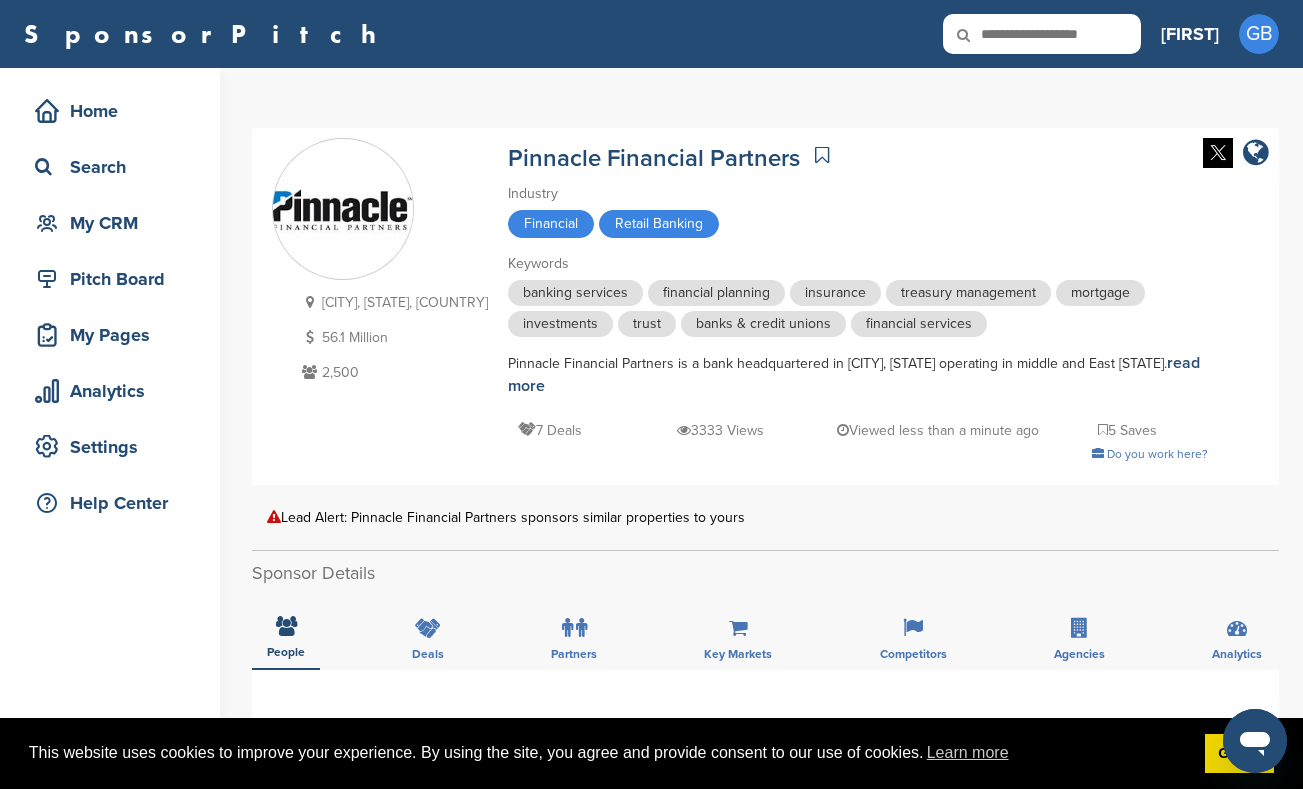 scroll, scrollTop: 0, scrollLeft: 0, axis: both 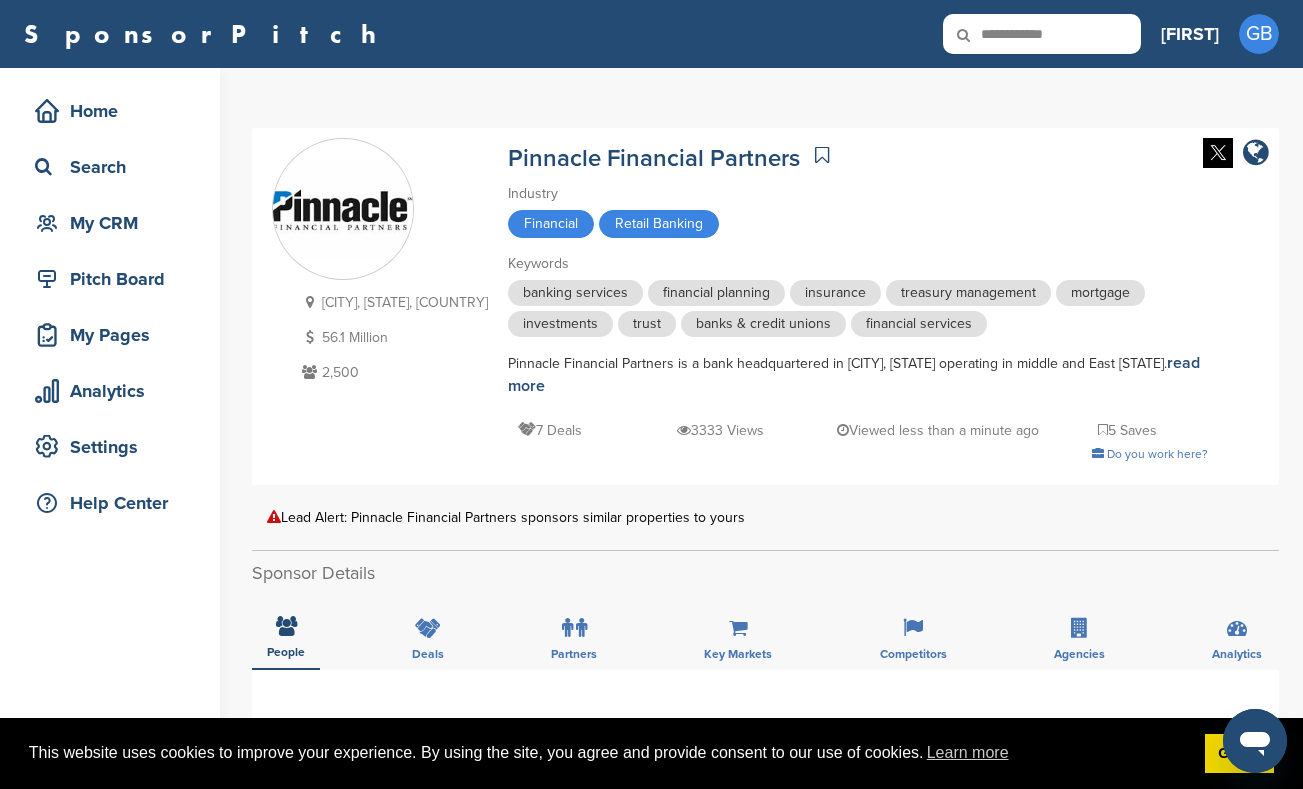 type on "**********" 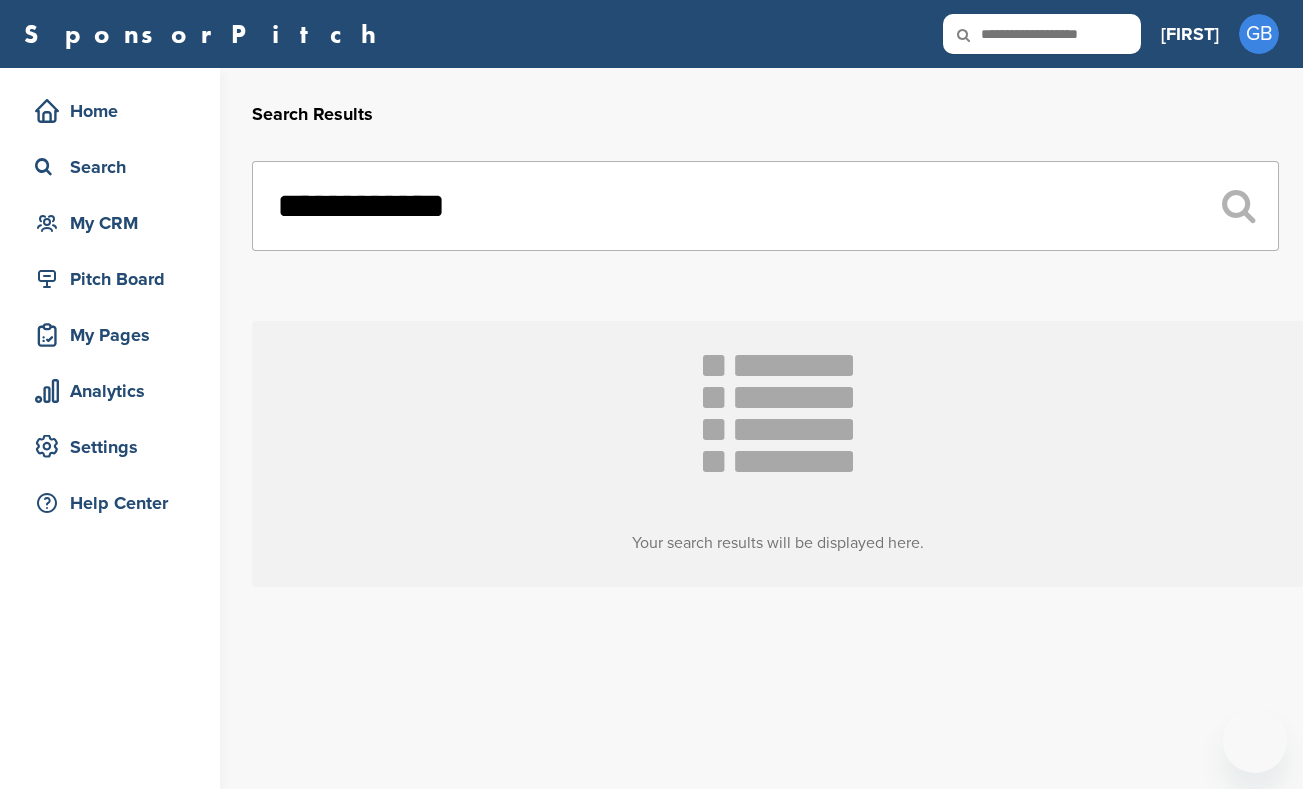 scroll, scrollTop: 0, scrollLeft: 0, axis: both 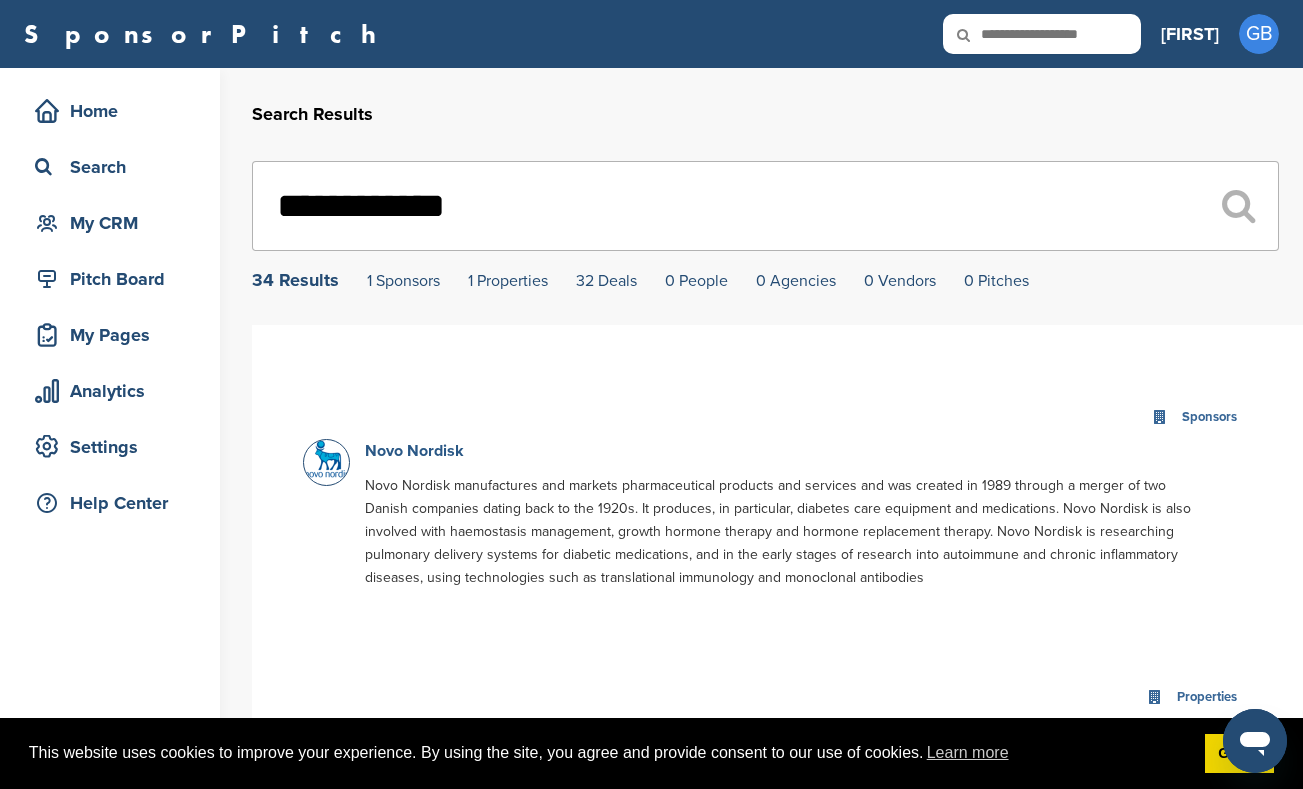 click on "Novo Nordisk" at bounding box center [414, 451] 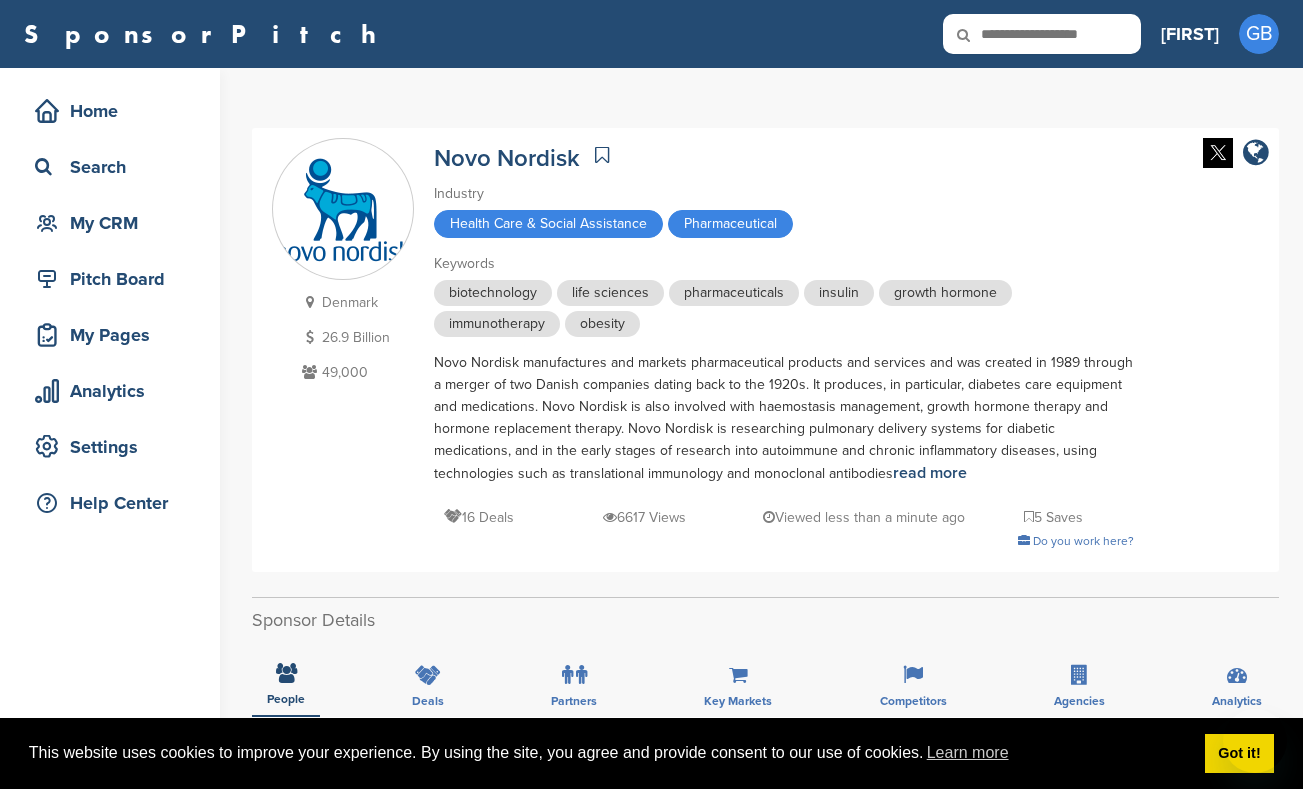 scroll, scrollTop: 320, scrollLeft: 0, axis: vertical 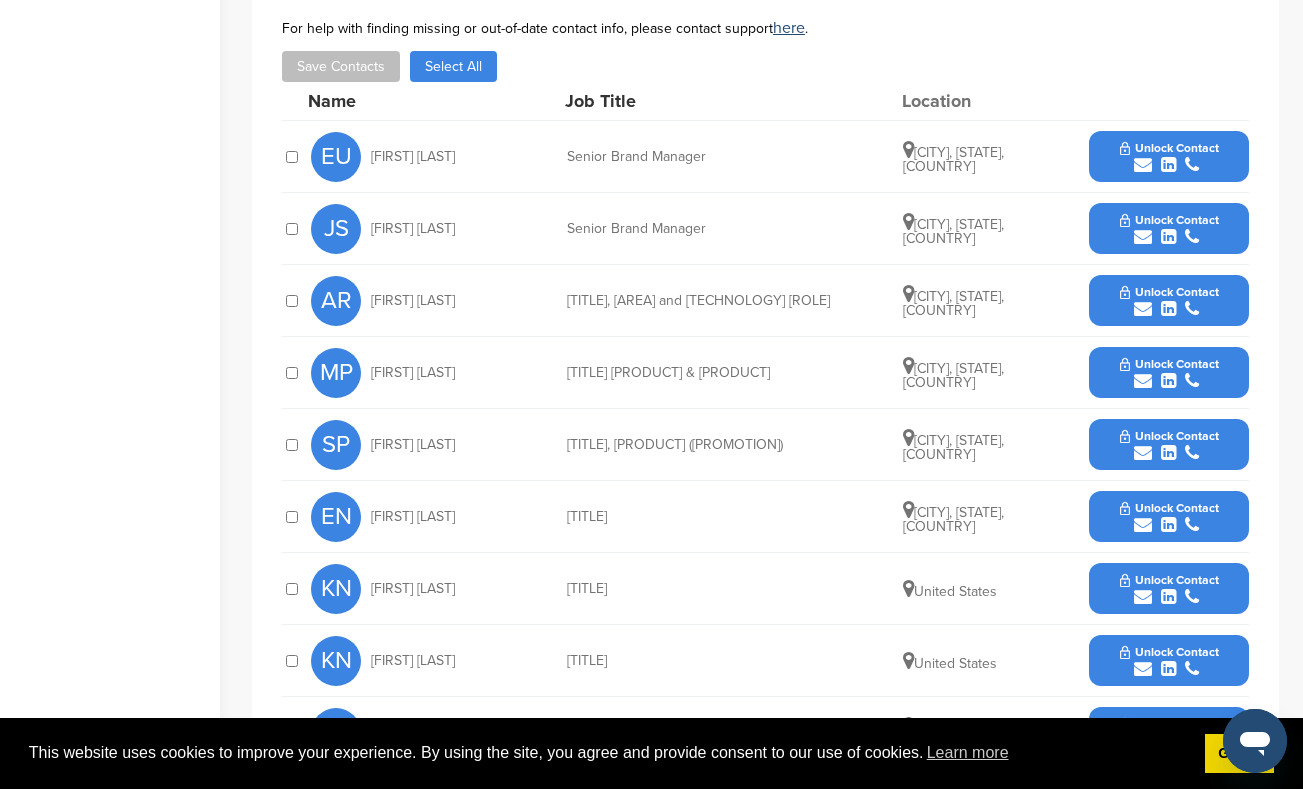 click on "Select All" at bounding box center [453, 66] 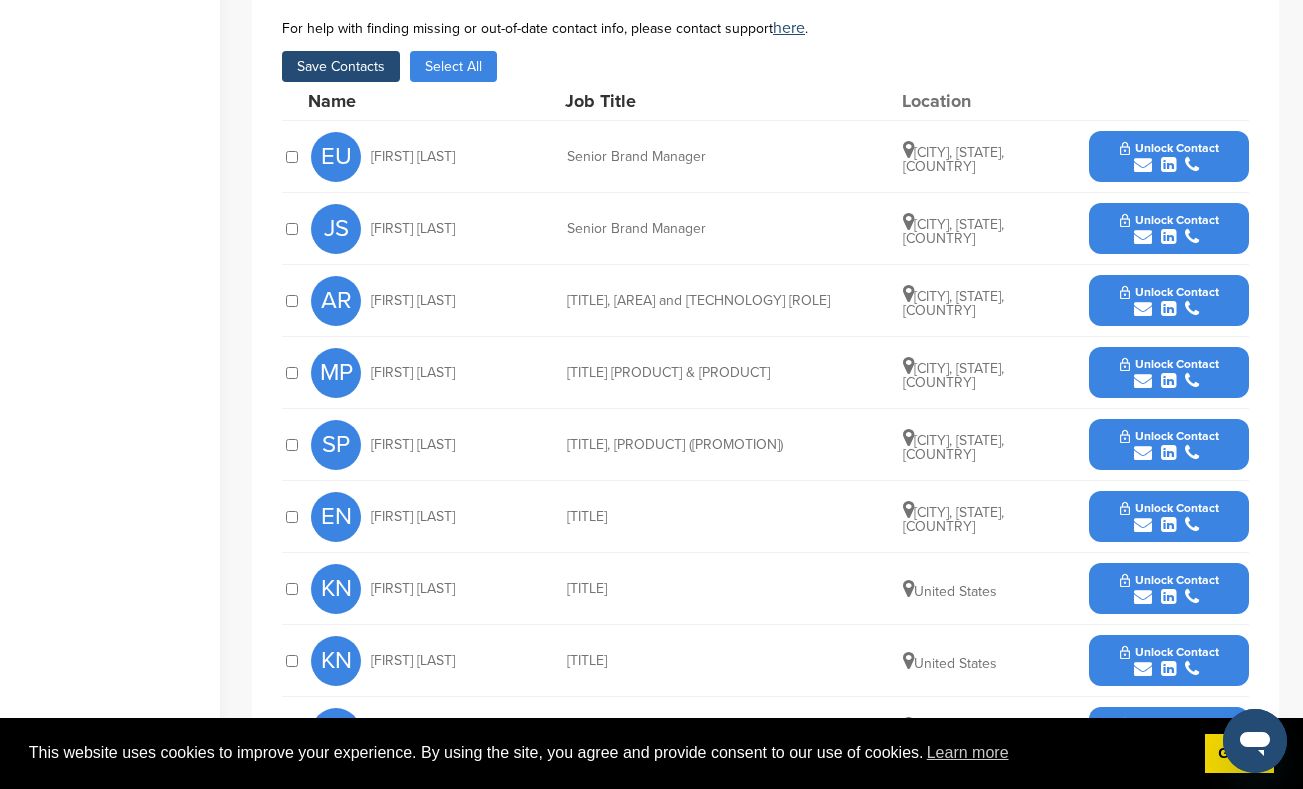 click on "Save Contacts" at bounding box center [341, 66] 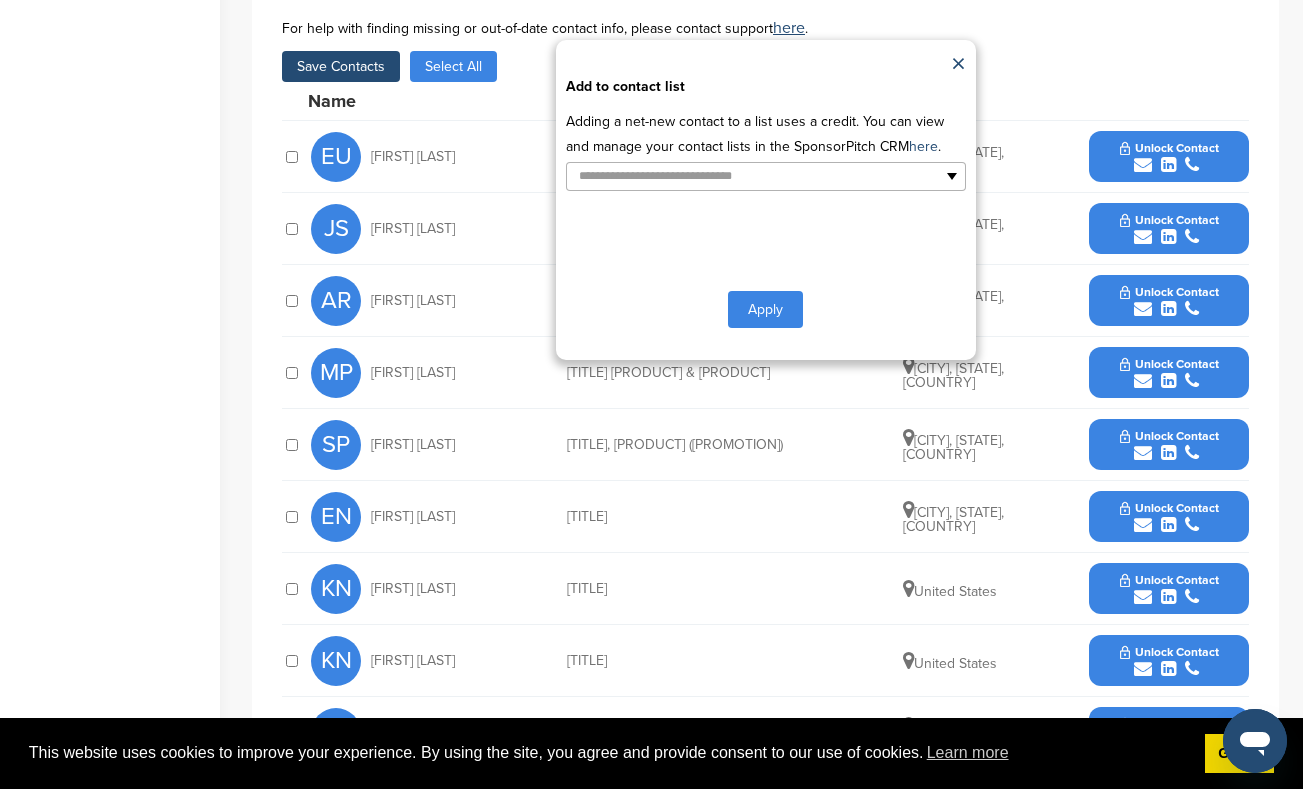 type 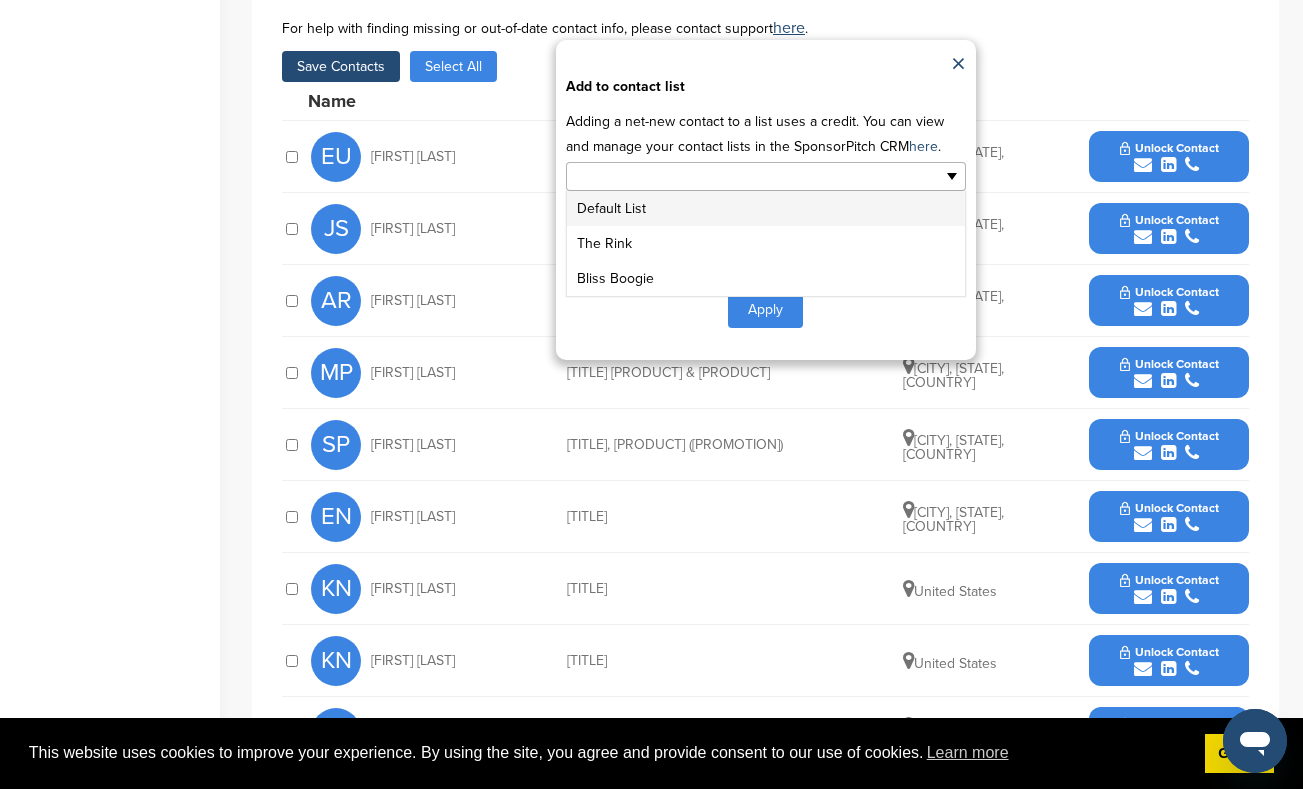 click at bounding box center (679, 176) 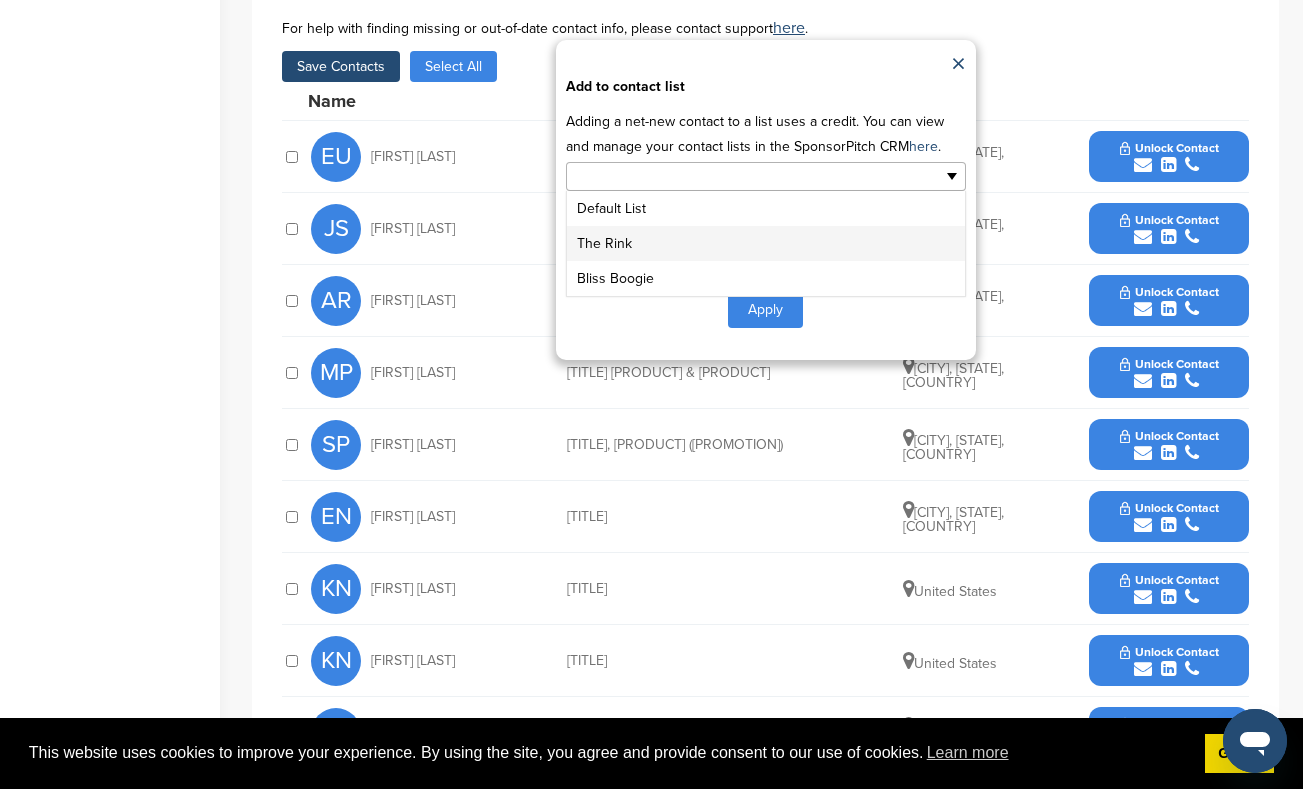 click on "The Rink" at bounding box center [766, 243] 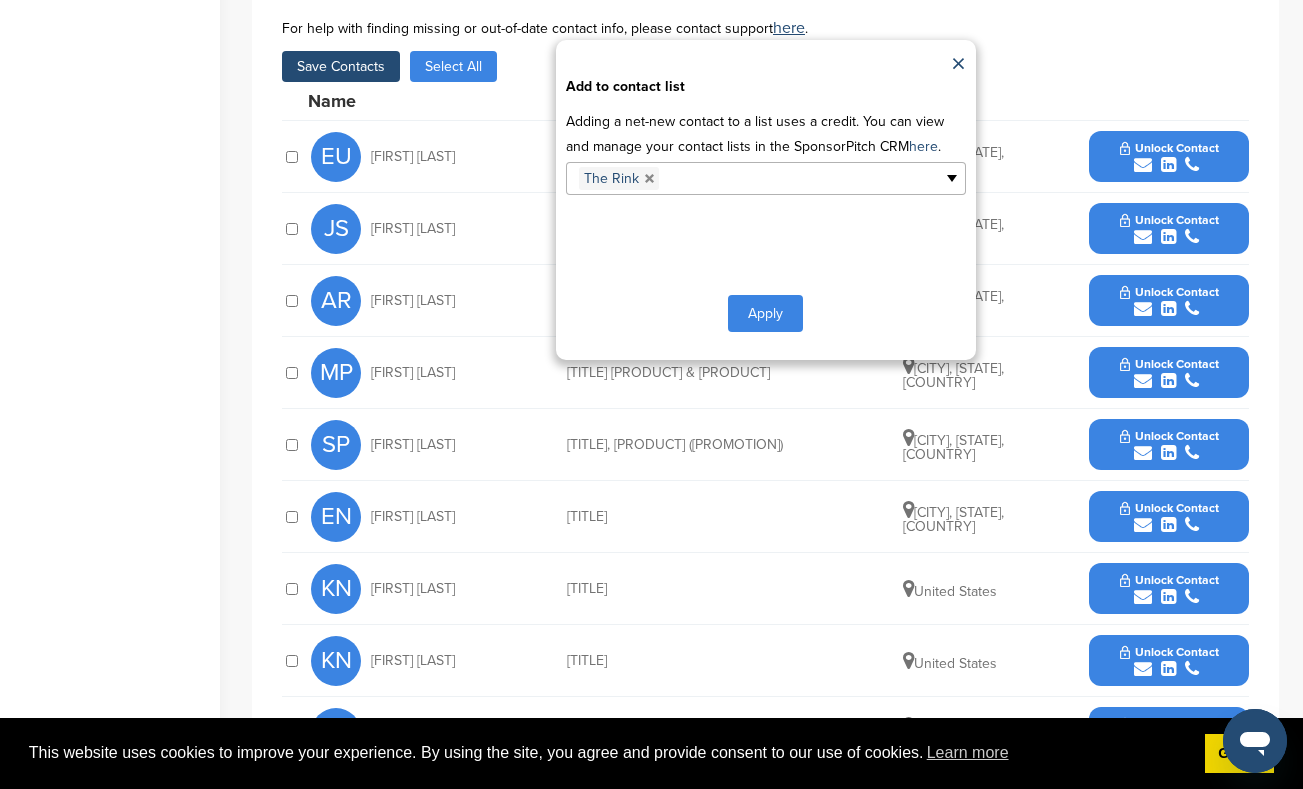 click on "Apply" at bounding box center [765, 313] 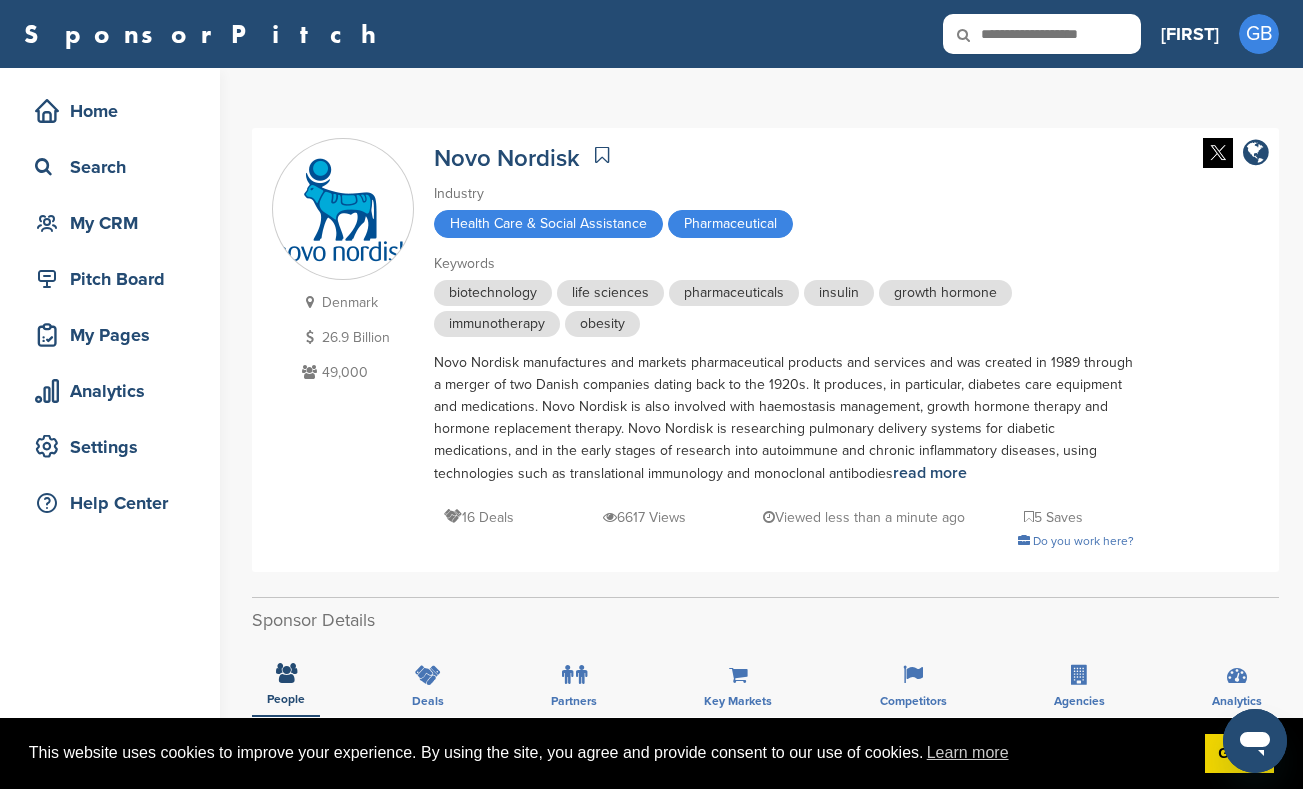 scroll, scrollTop: 0, scrollLeft: 0, axis: both 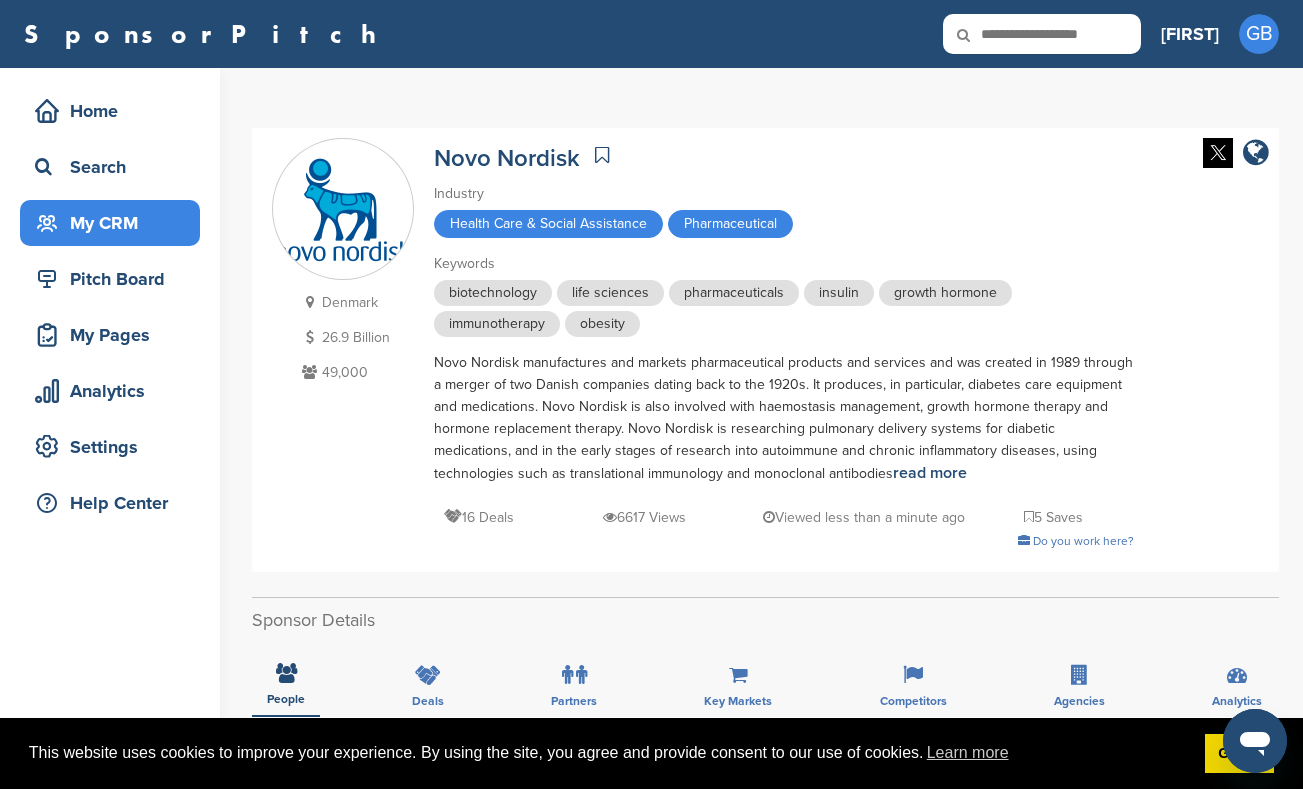 click on "My CRM" at bounding box center (115, 223) 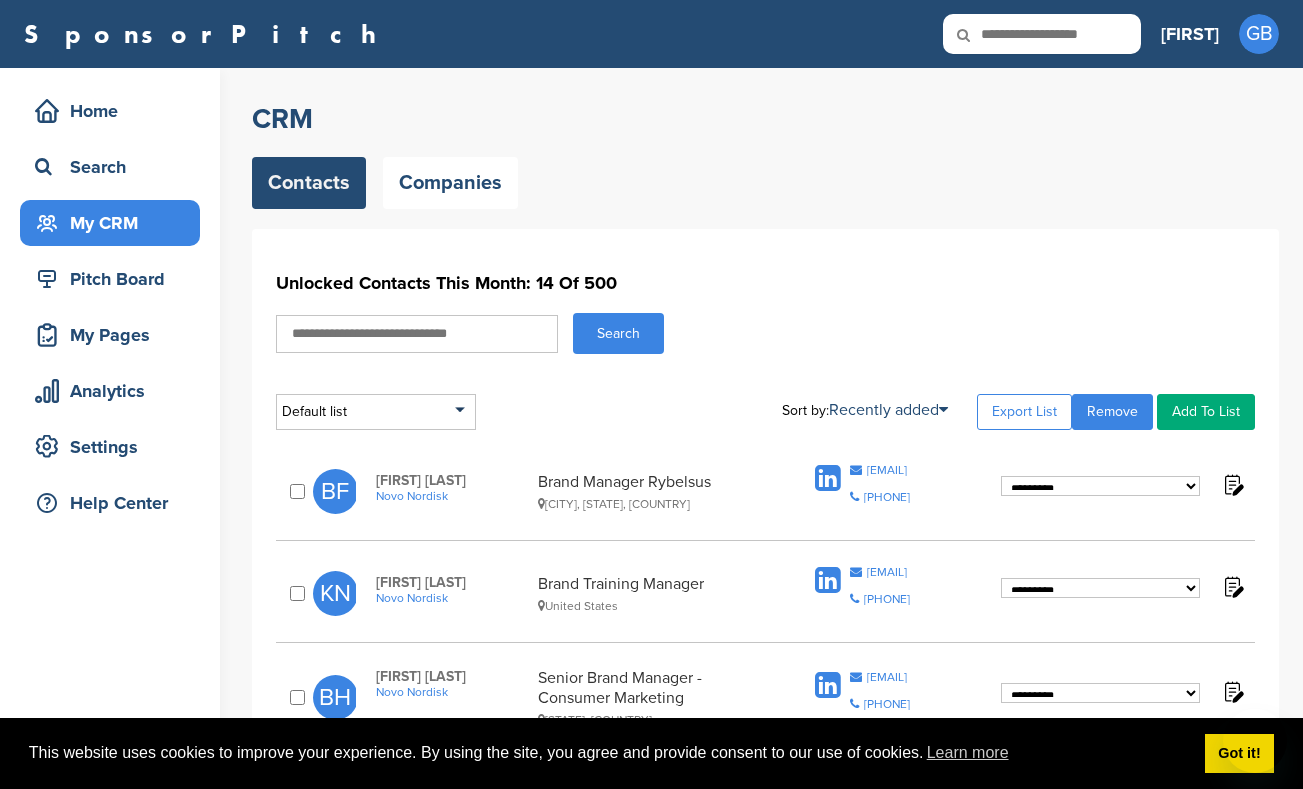 scroll, scrollTop: 0, scrollLeft: 0, axis: both 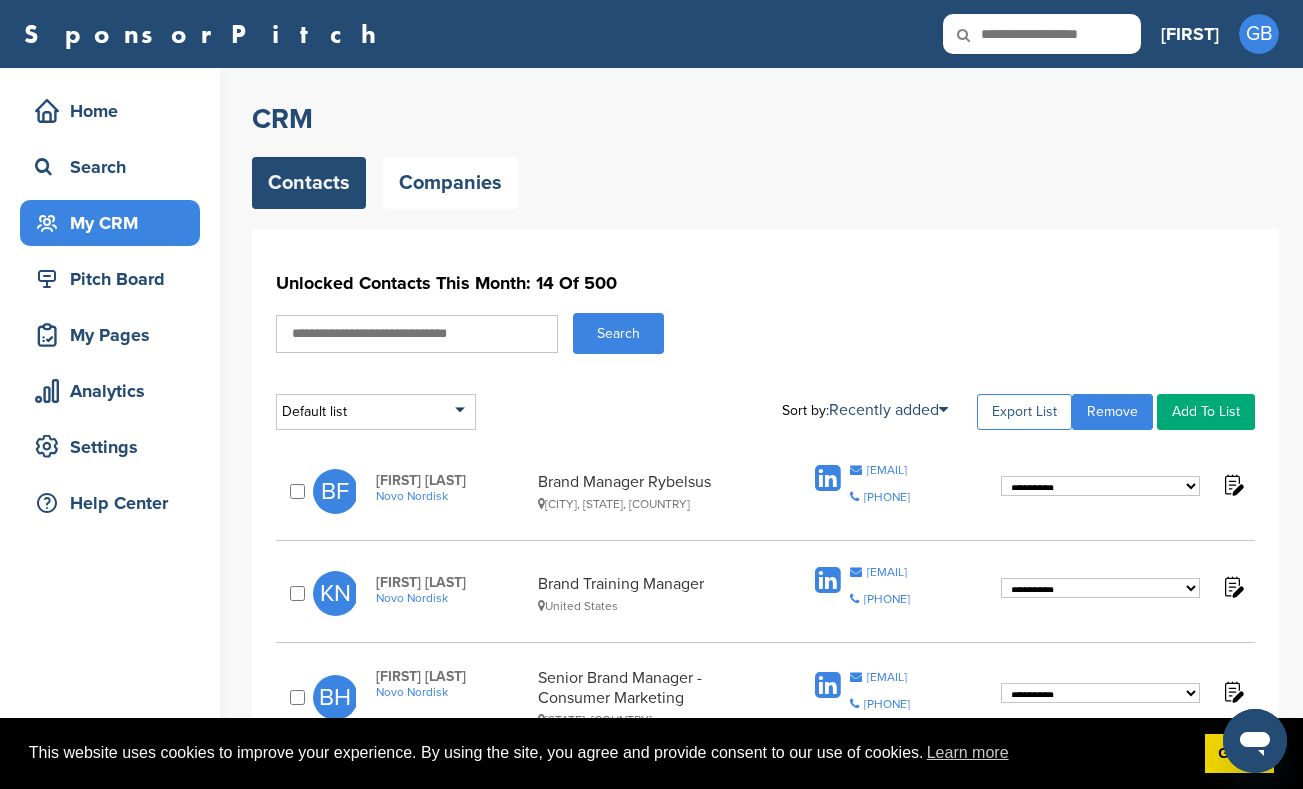 click on "Export List" at bounding box center (1024, 412) 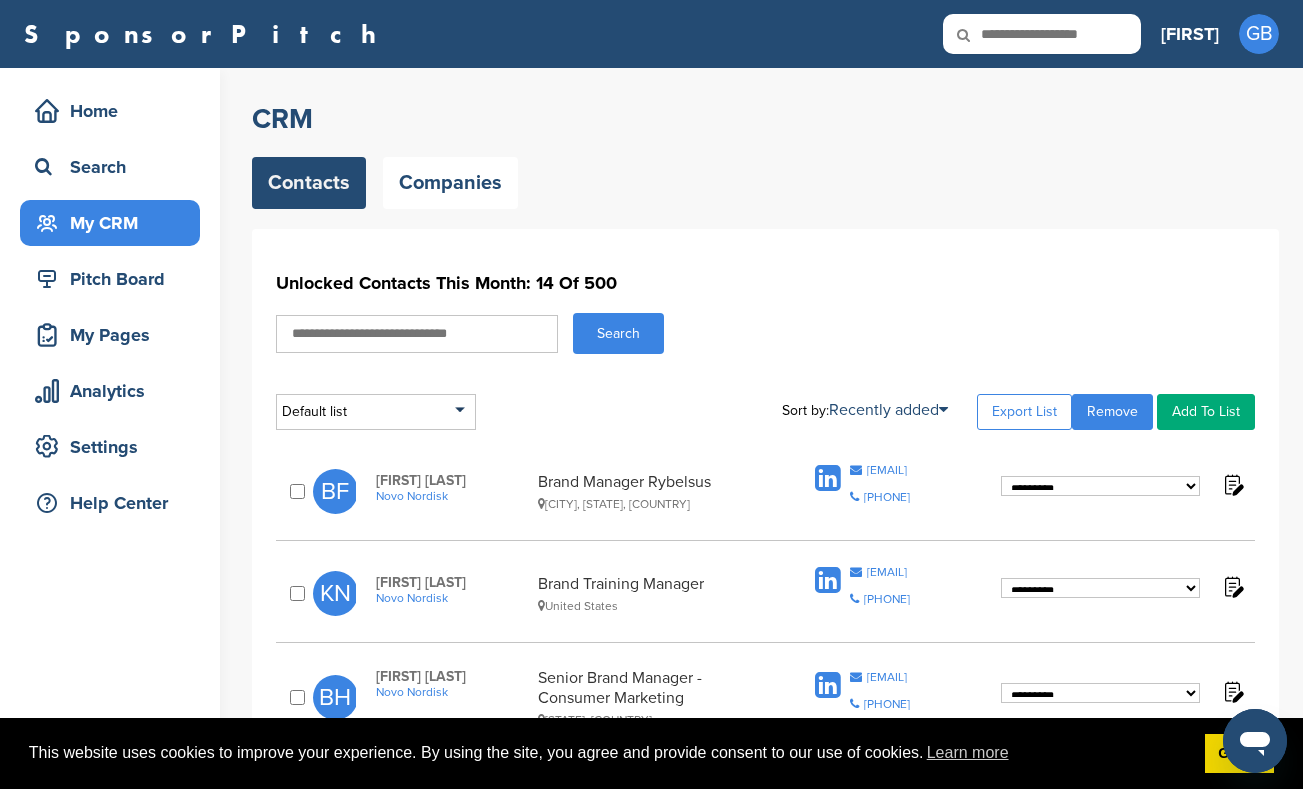click at bounding box center [1042, 34] 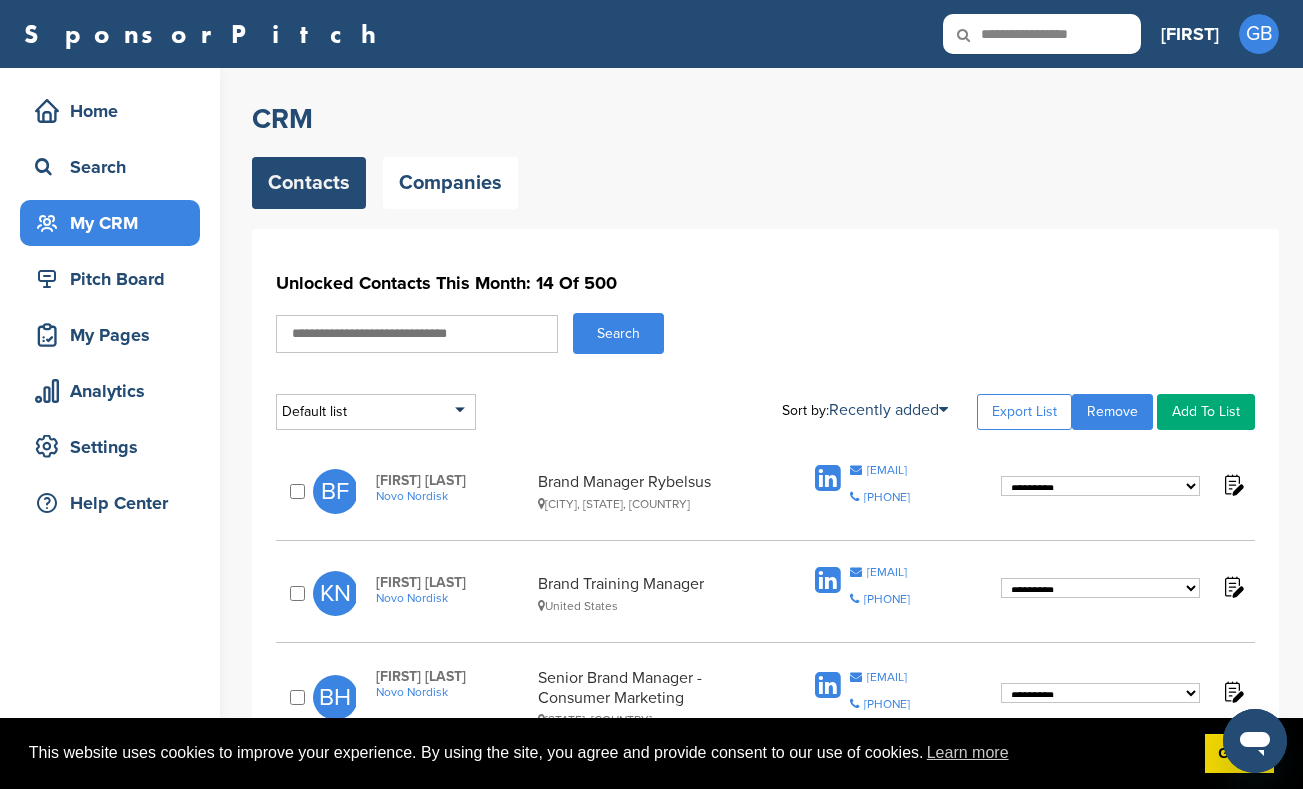 type on "**********" 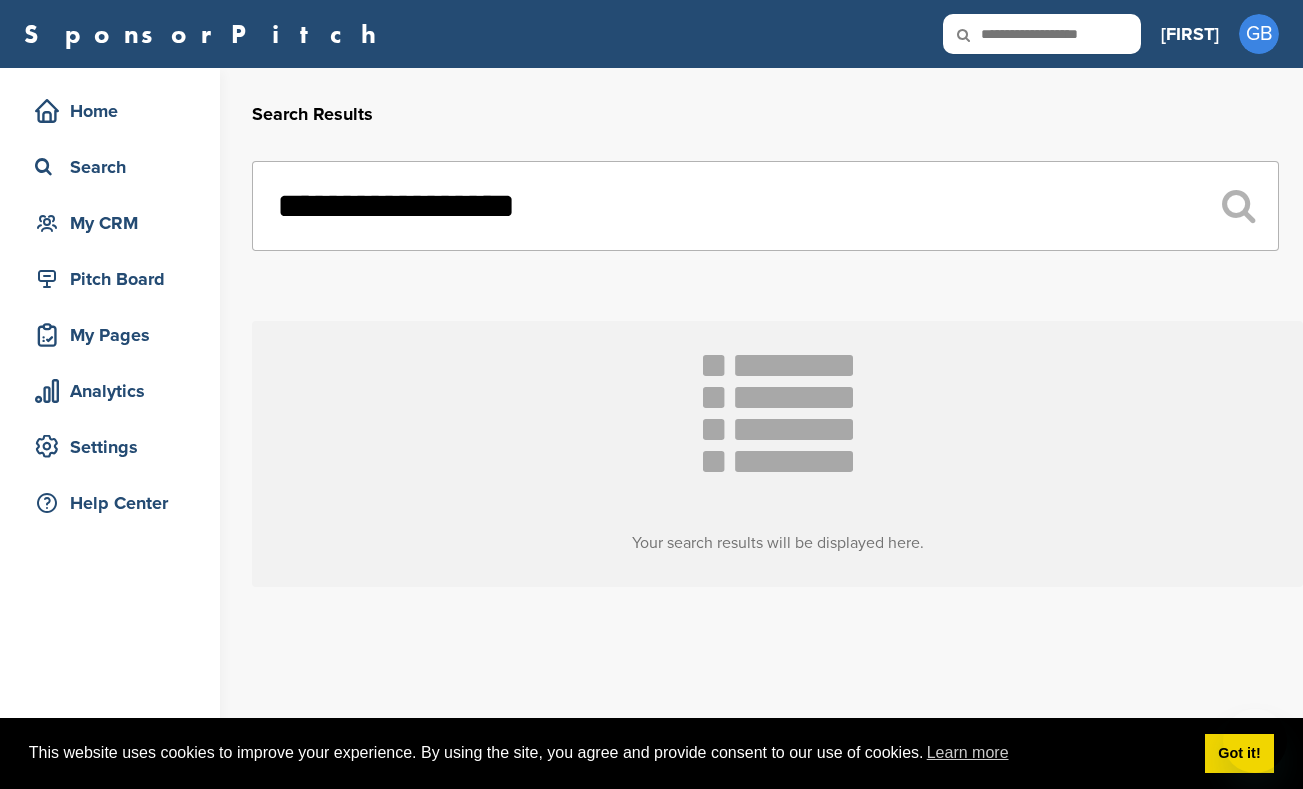 scroll, scrollTop: 0, scrollLeft: 0, axis: both 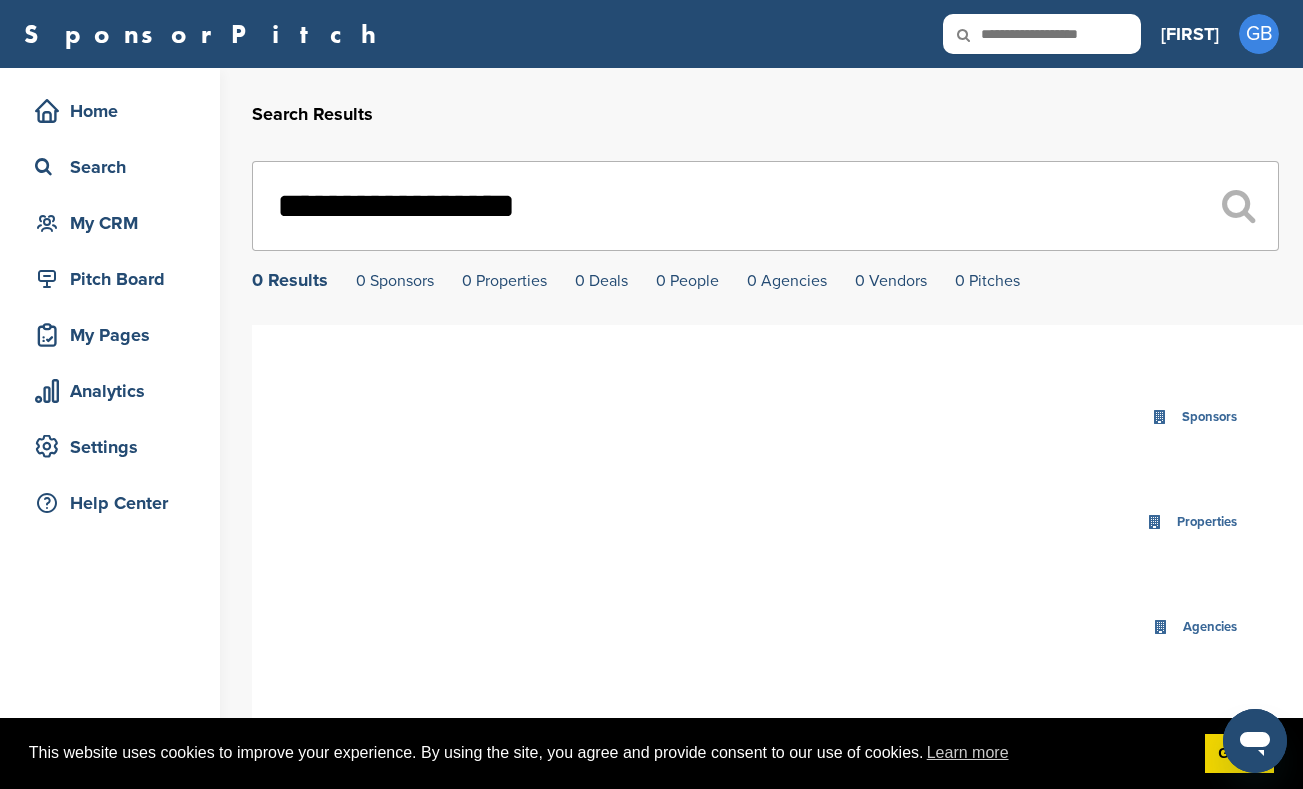 click at bounding box center (1042, 34) 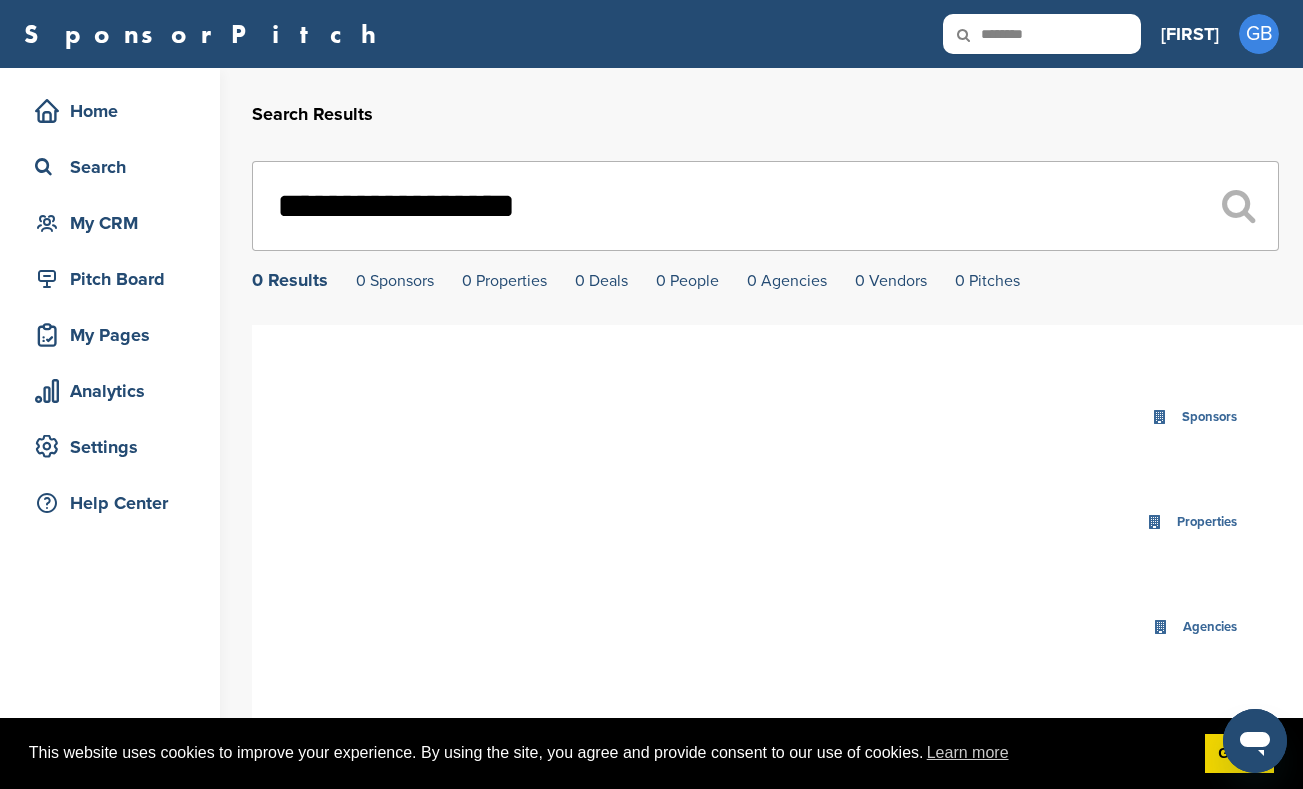 type on "********" 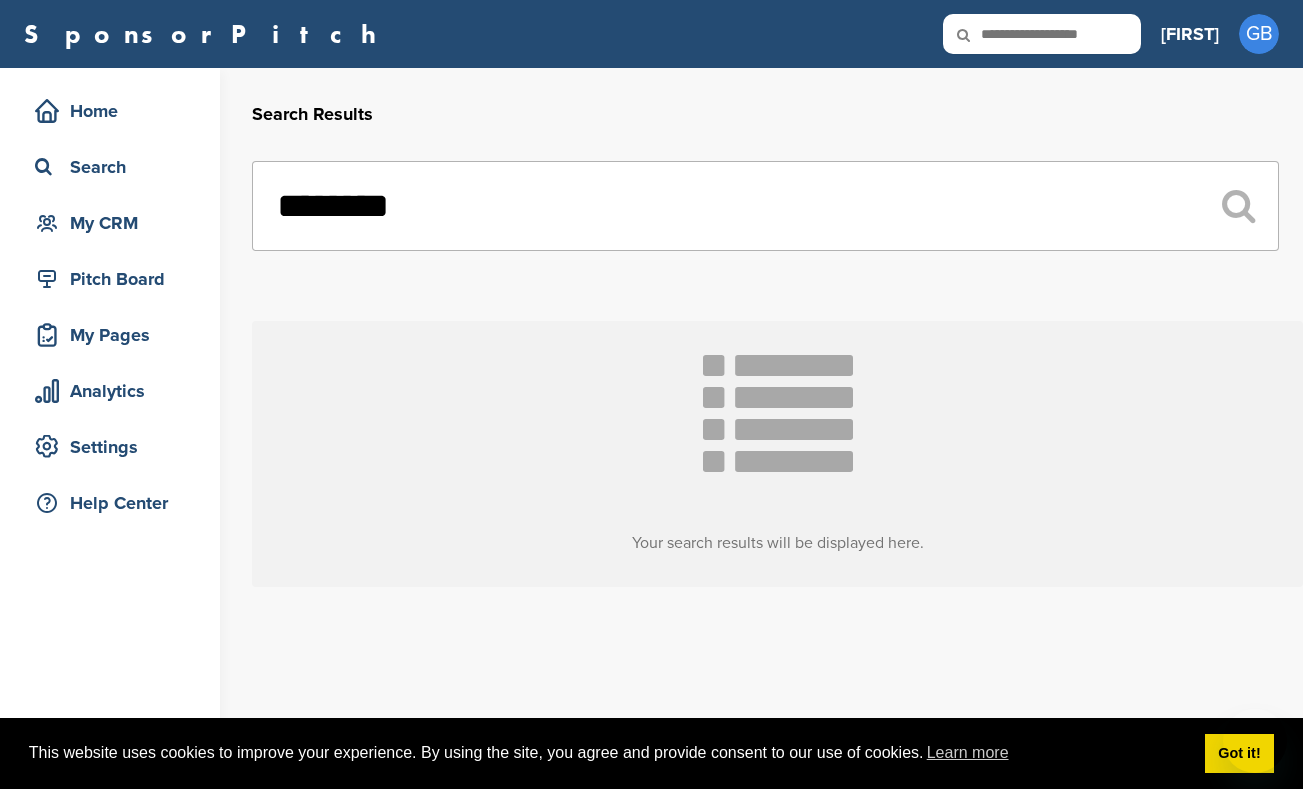 scroll, scrollTop: 0, scrollLeft: 0, axis: both 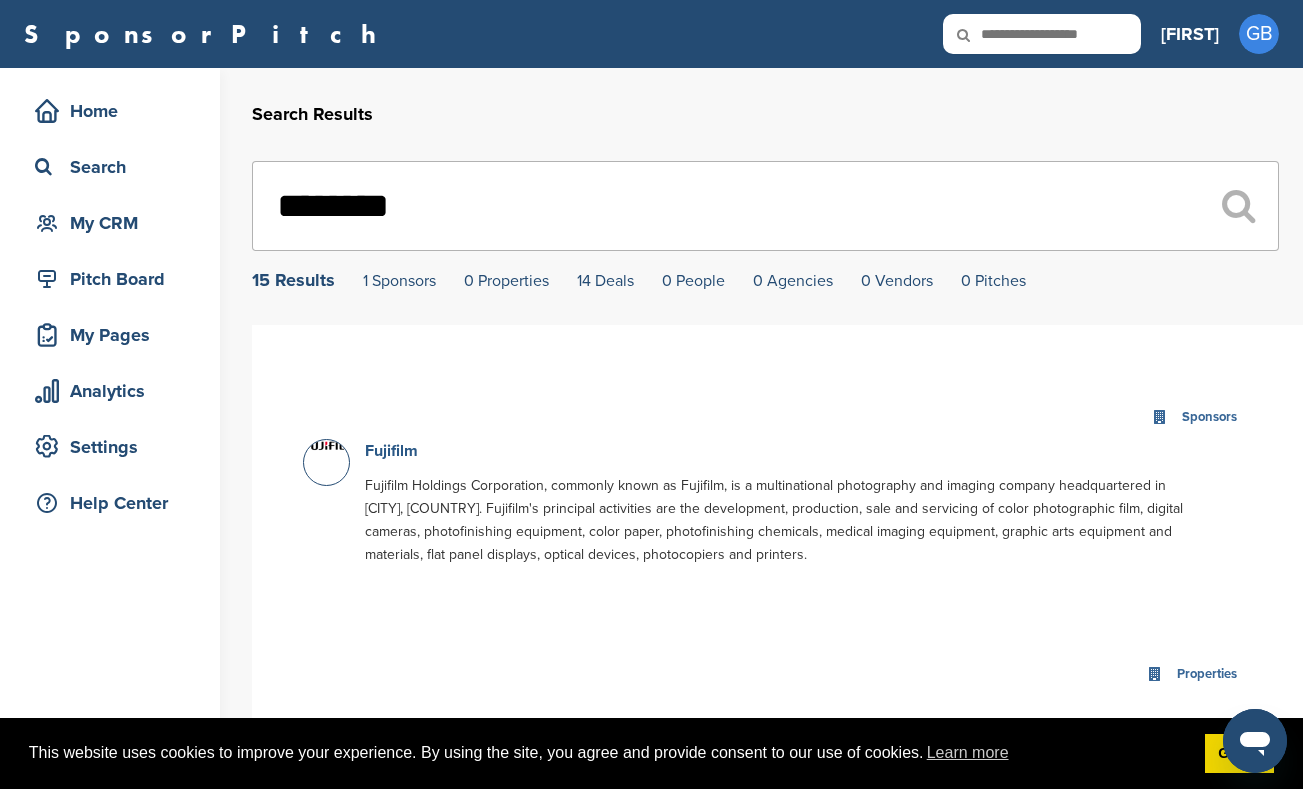 click on "Fujifilm" at bounding box center (391, 451) 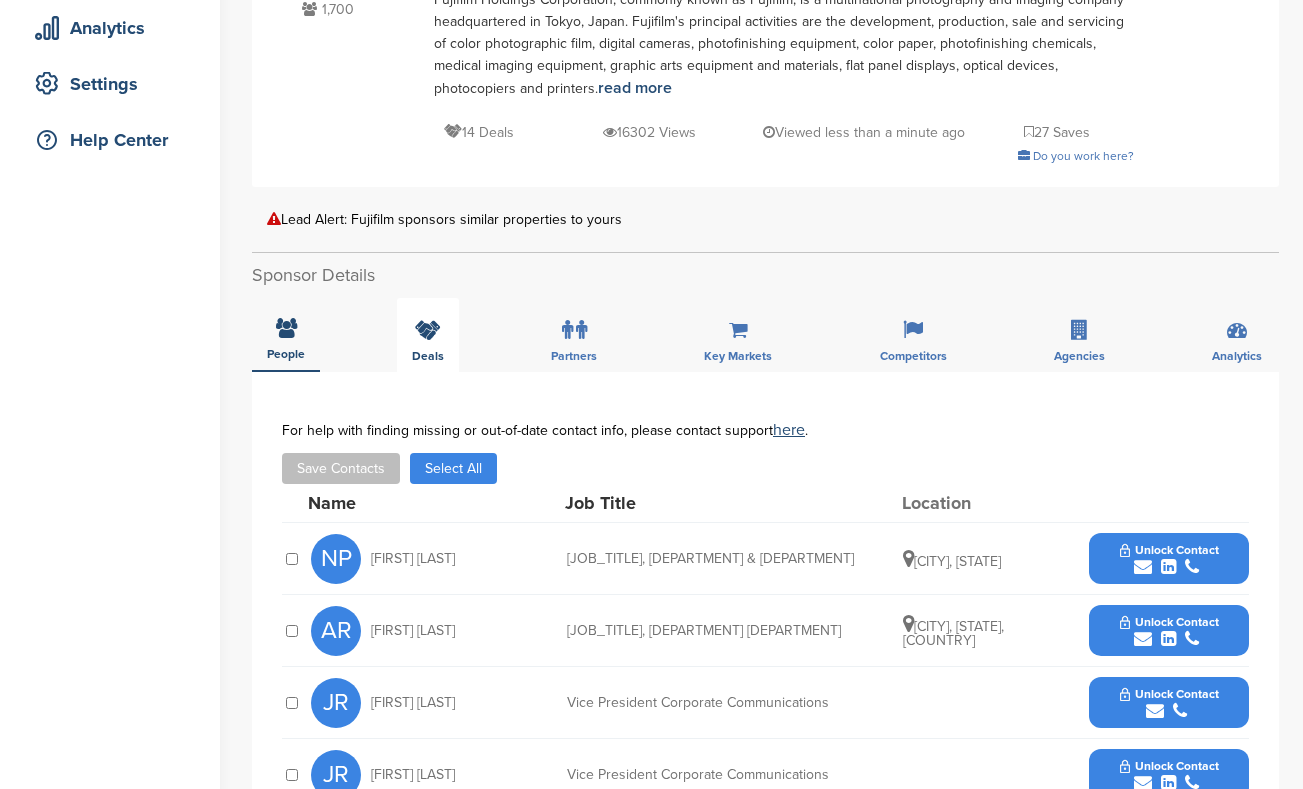 scroll, scrollTop: 0, scrollLeft: 0, axis: both 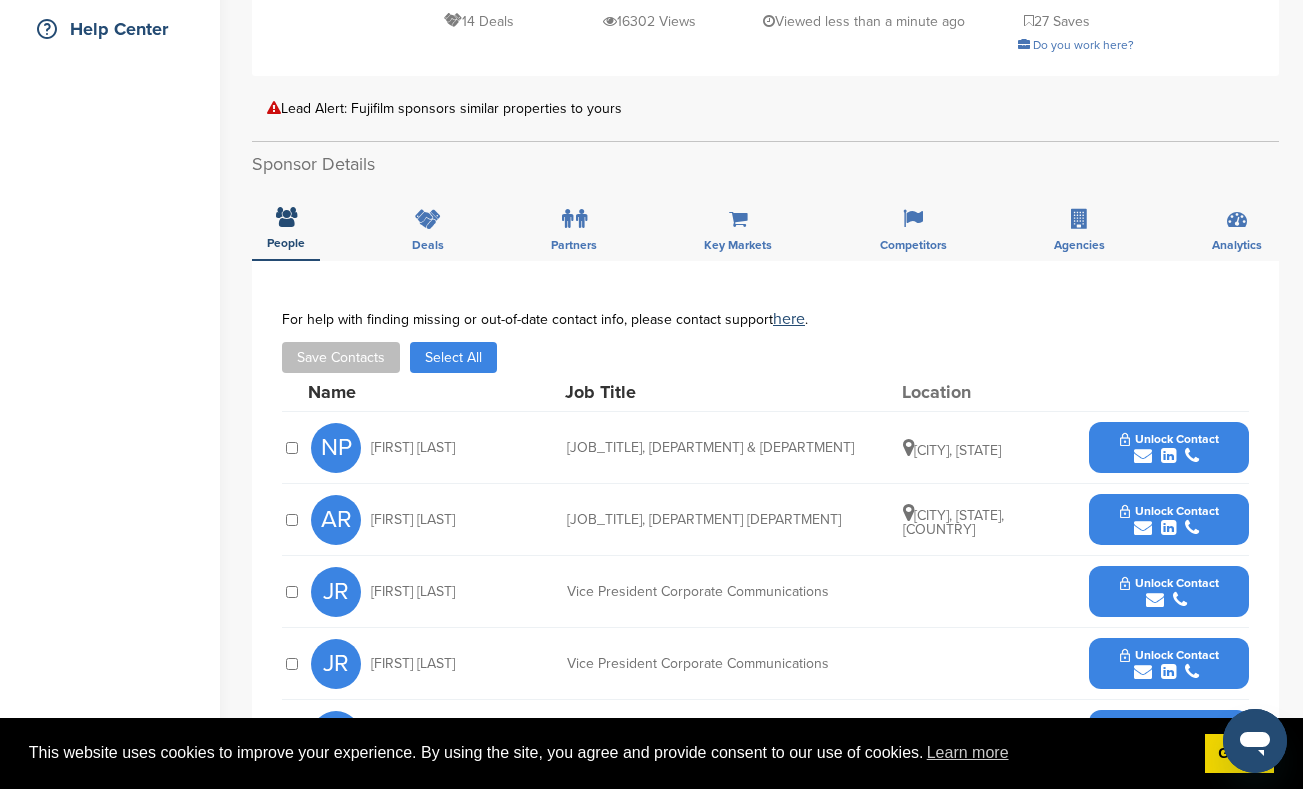 click on "Select All" at bounding box center [453, 357] 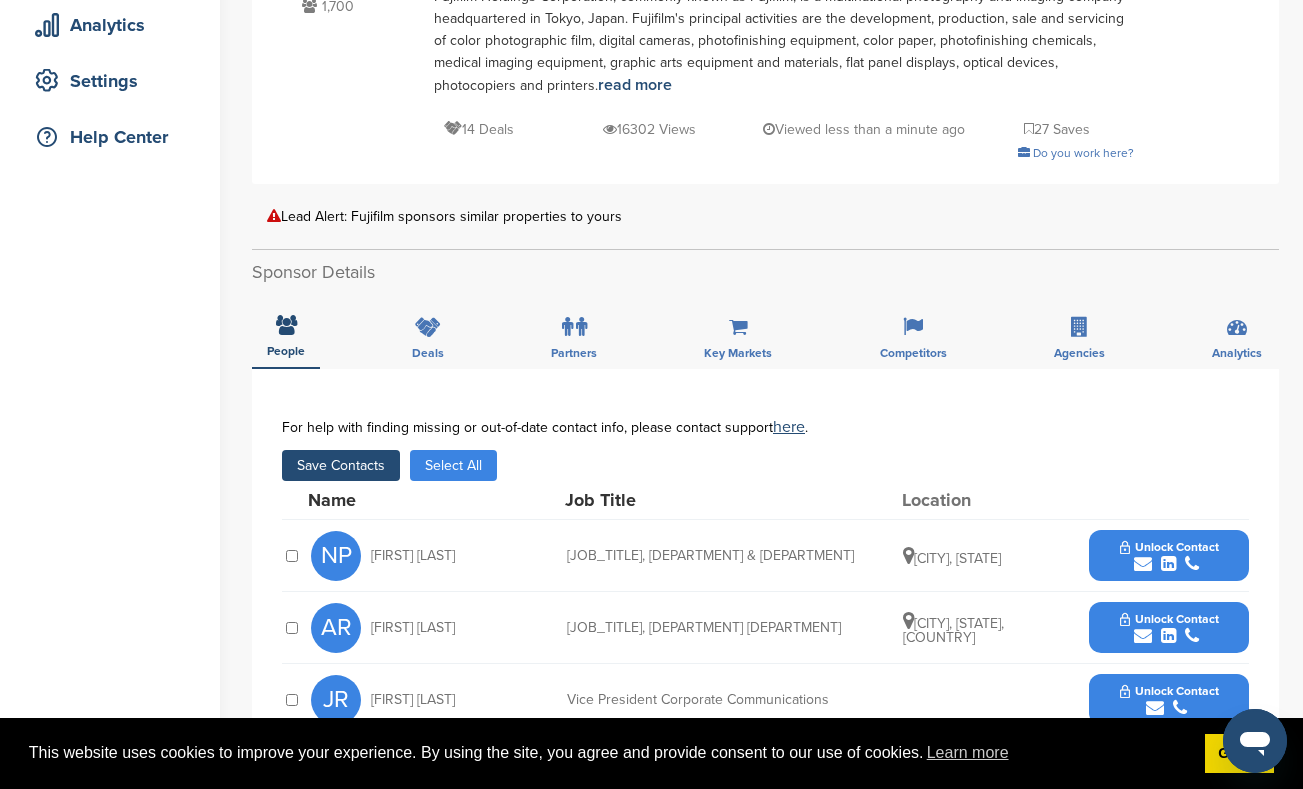 scroll, scrollTop: 359, scrollLeft: 0, axis: vertical 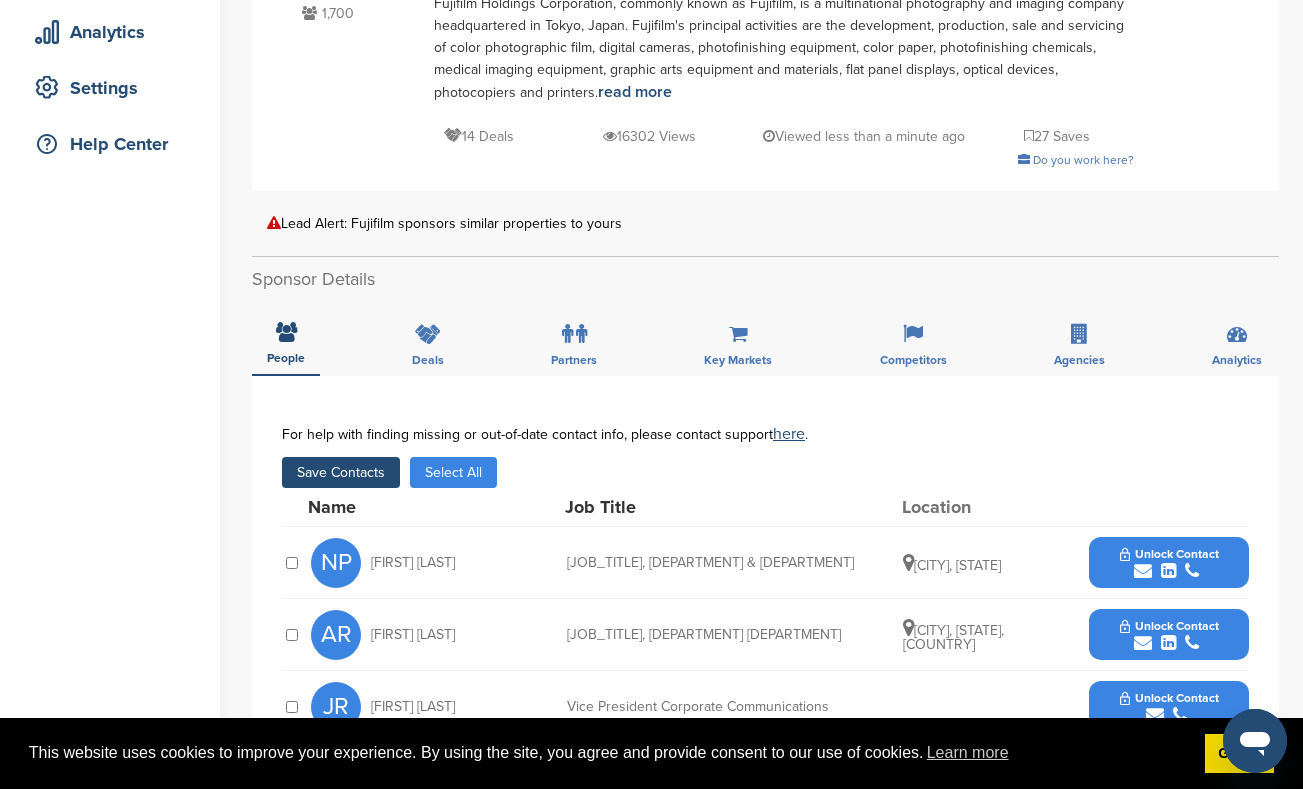 click on "Save Contacts" at bounding box center [341, 472] 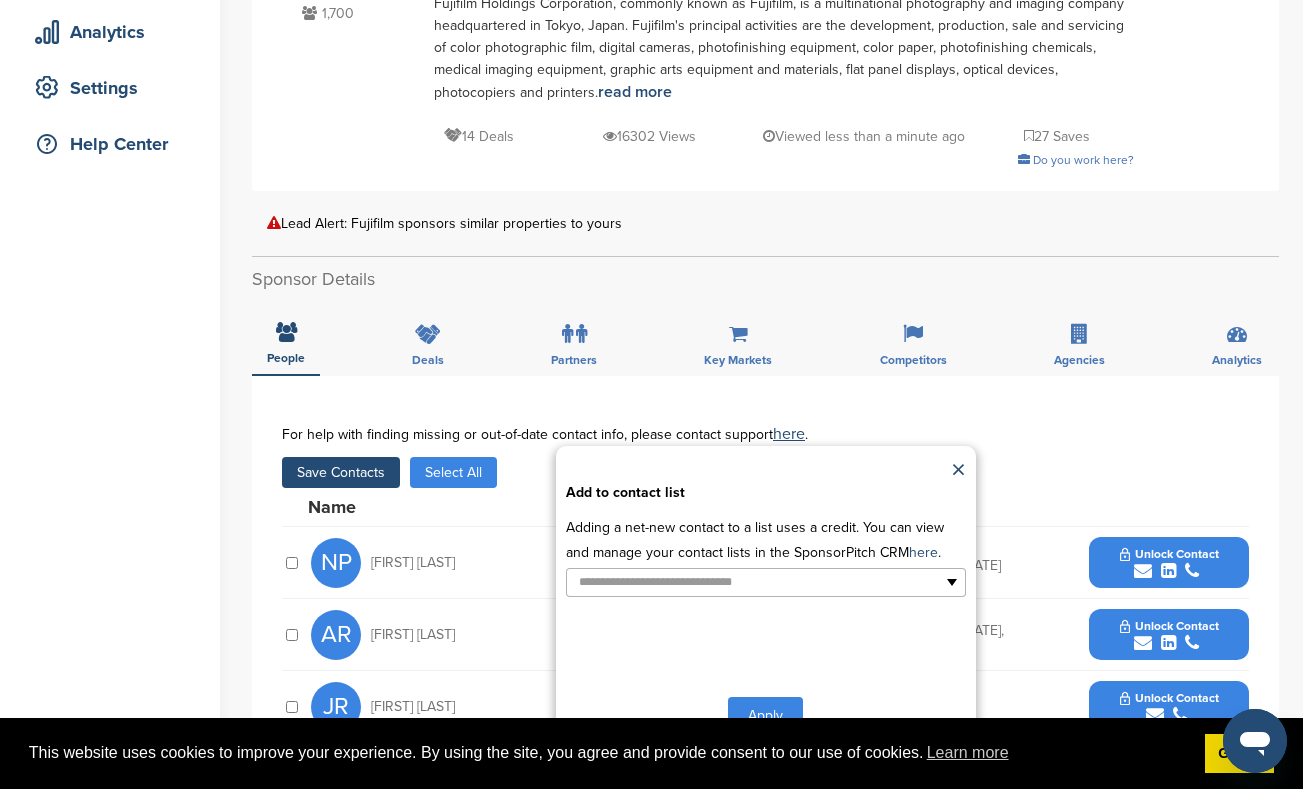 type 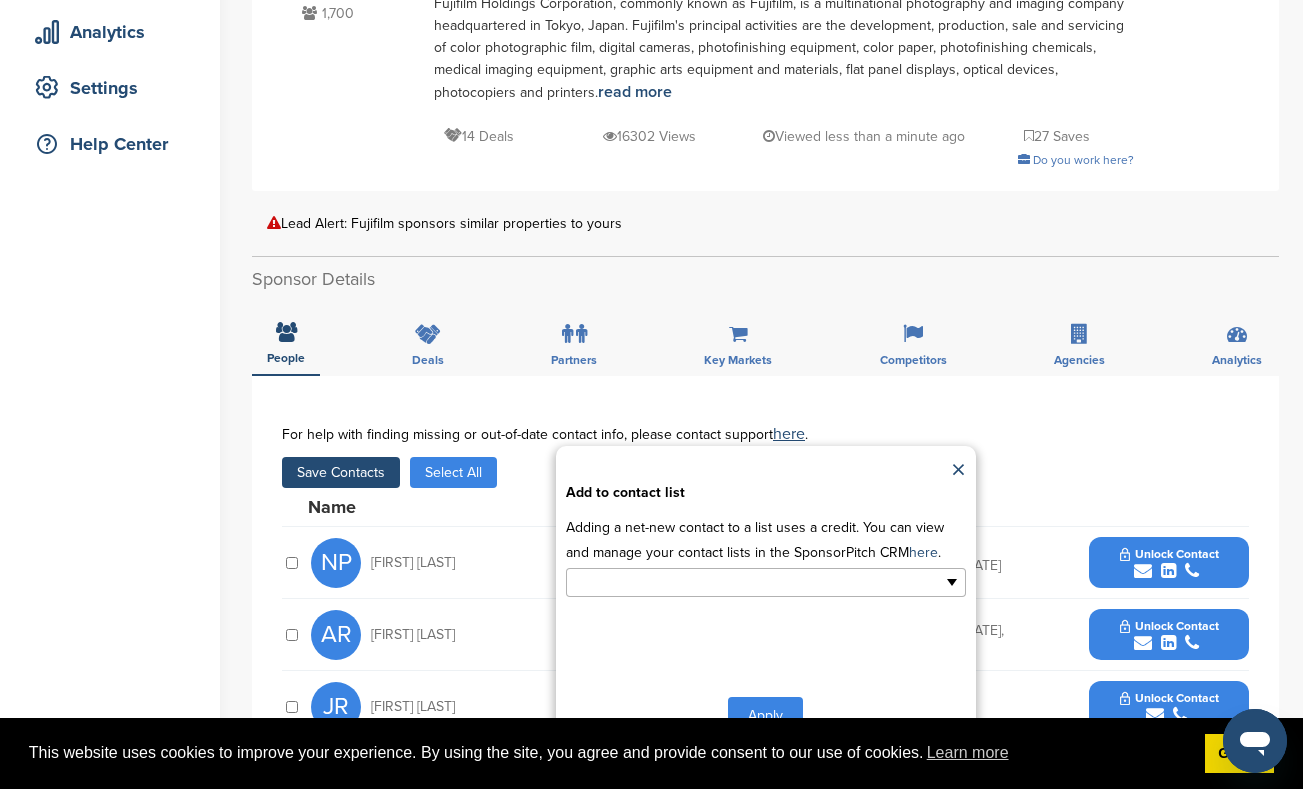 click at bounding box center [679, 582] 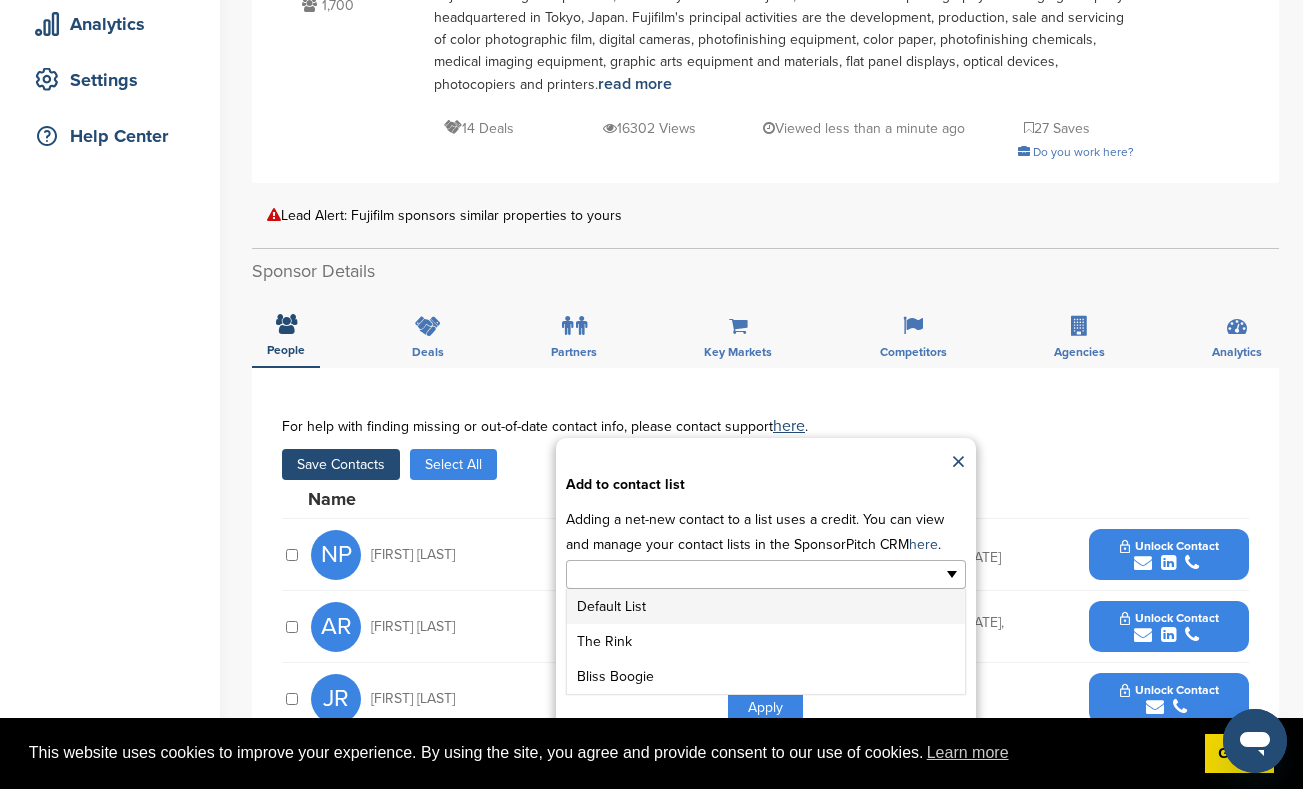 scroll, scrollTop: 369, scrollLeft: 0, axis: vertical 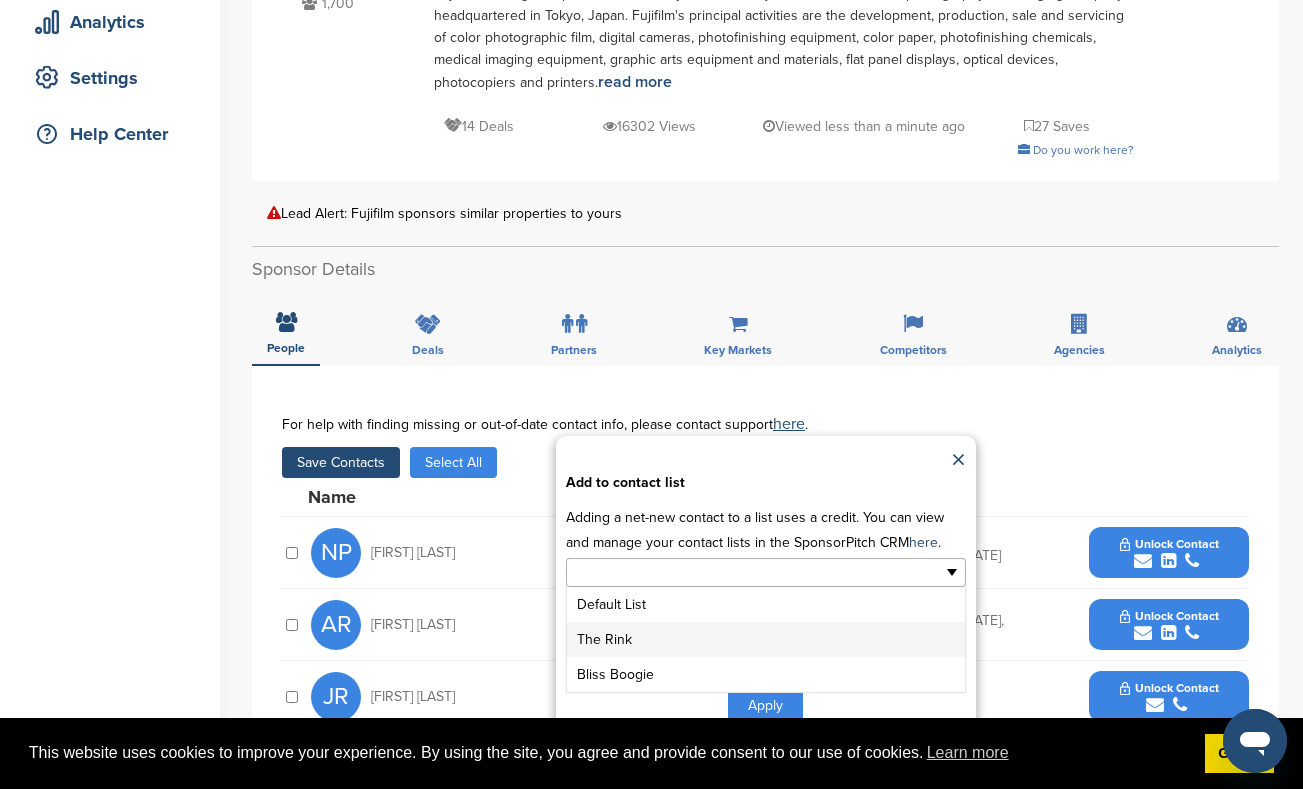 click on "The Rink" at bounding box center (766, 639) 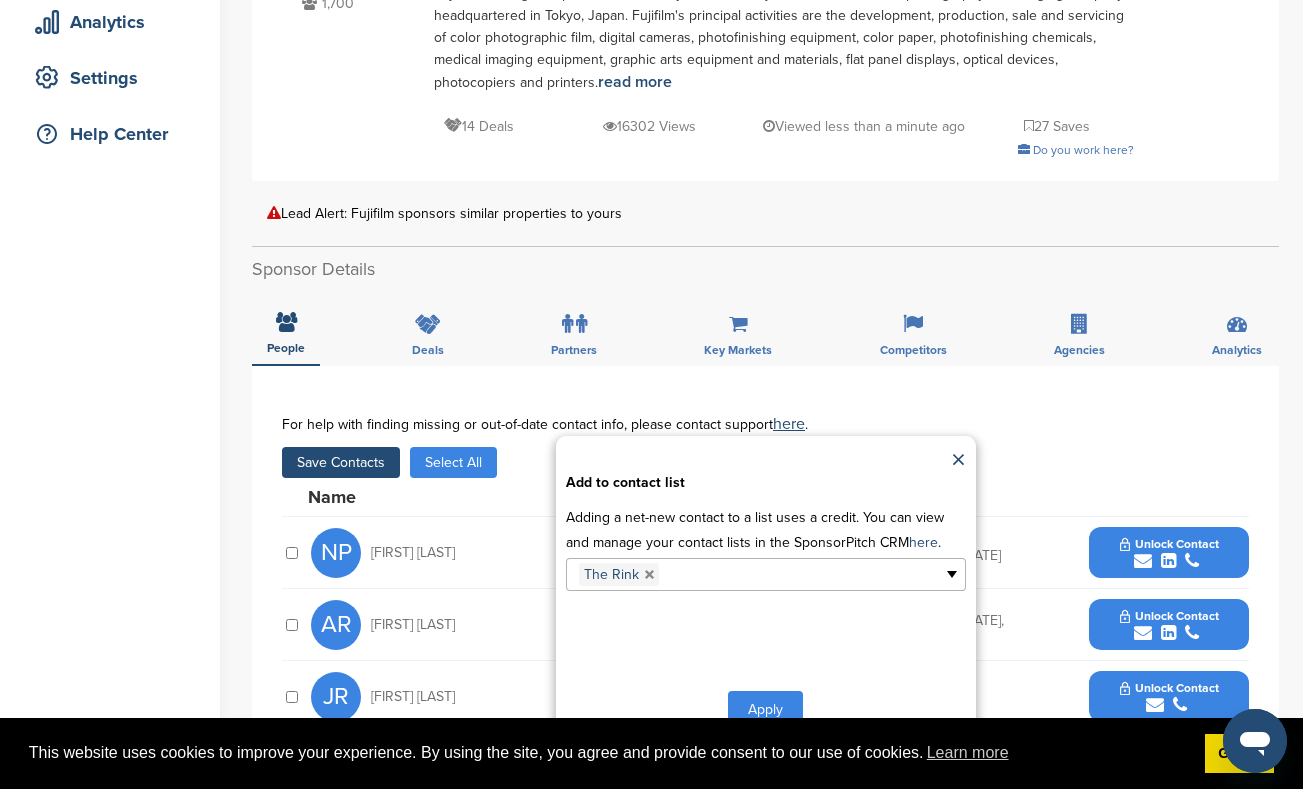 click on "Apply" at bounding box center (765, 709) 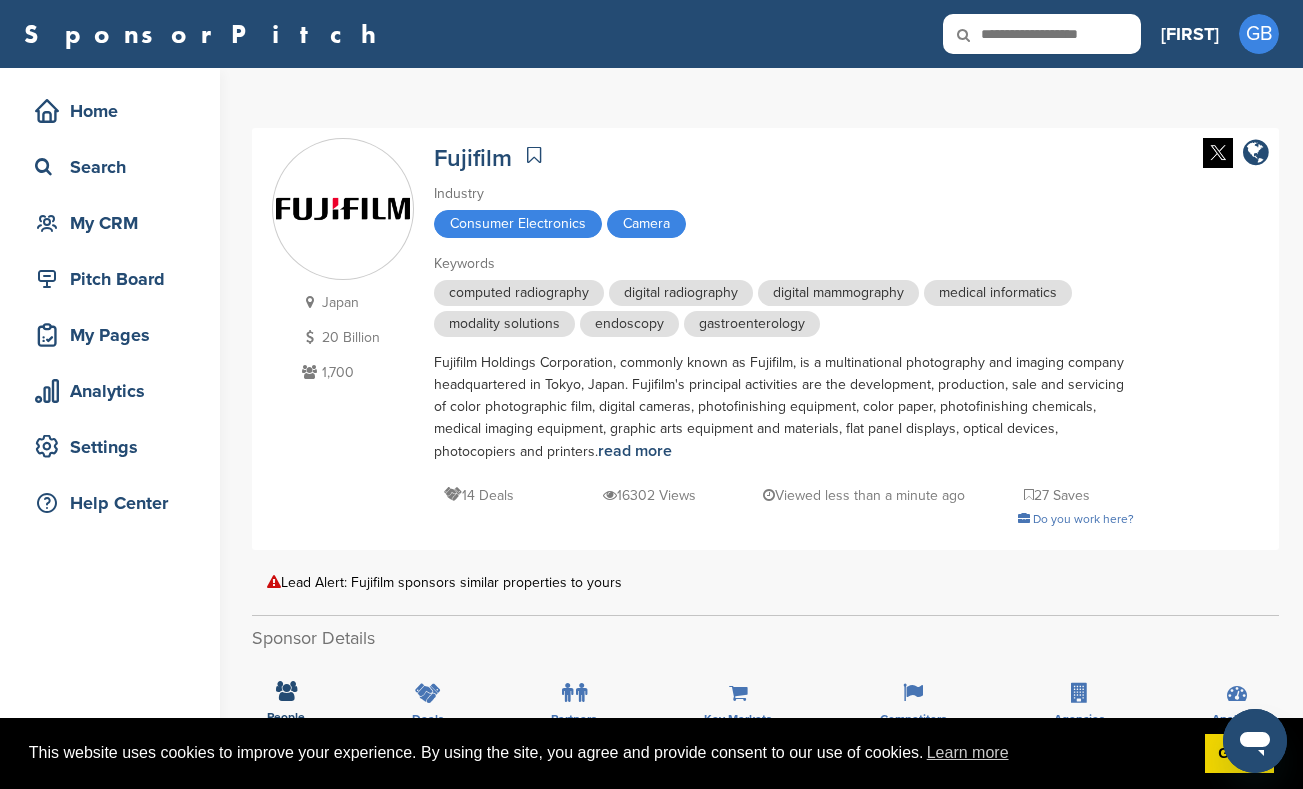 scroll, scrollTop: 0, scrollLeft: 0, axis: both 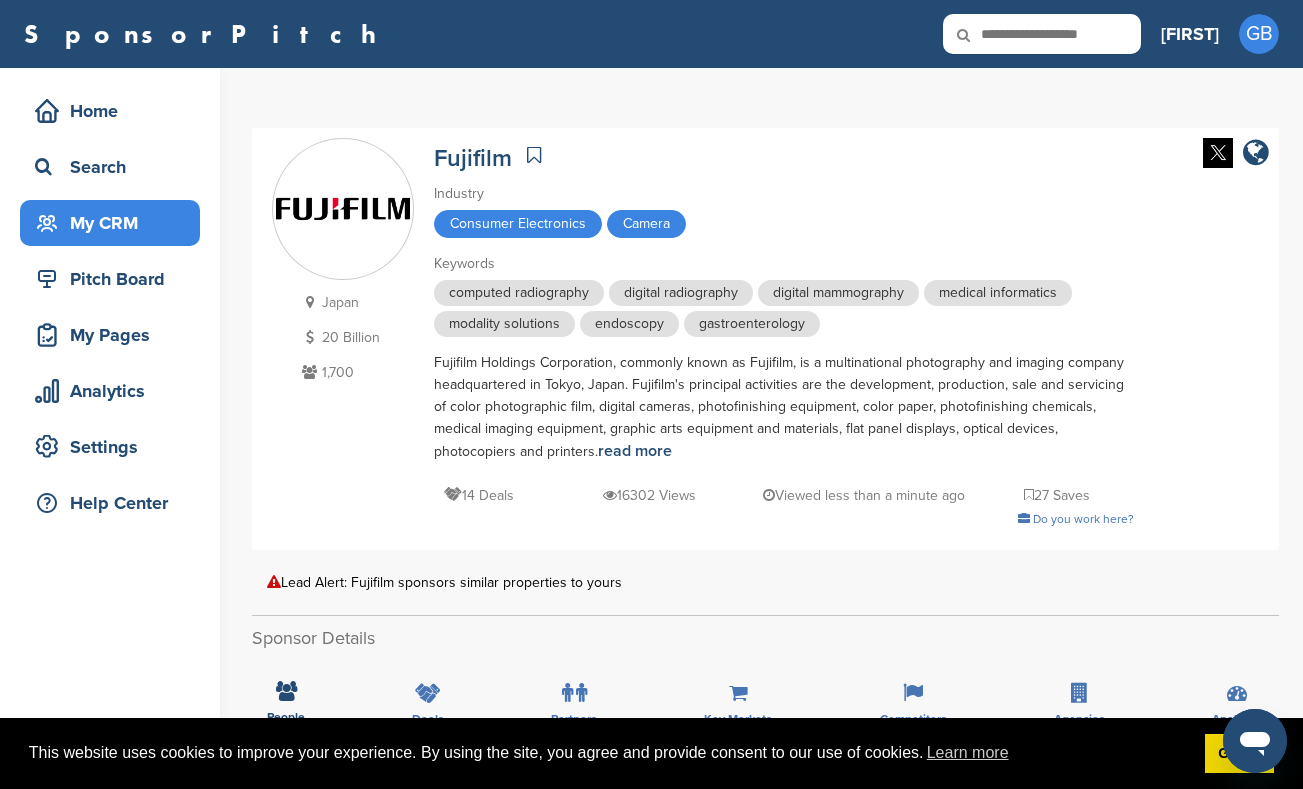 click on "My CRM" at bounding box center [115, 223] 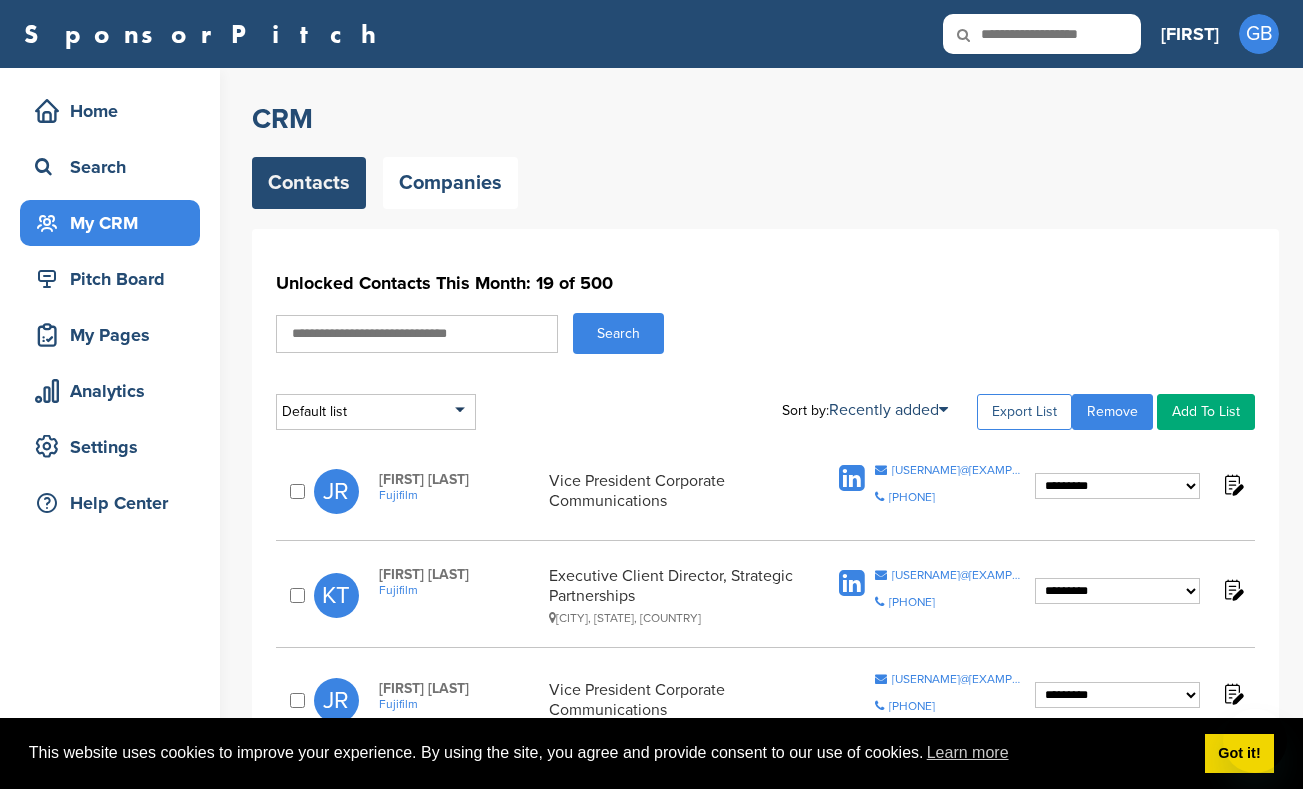 scroll, scrollTop: 0, scrollLeft: 0, axis: both 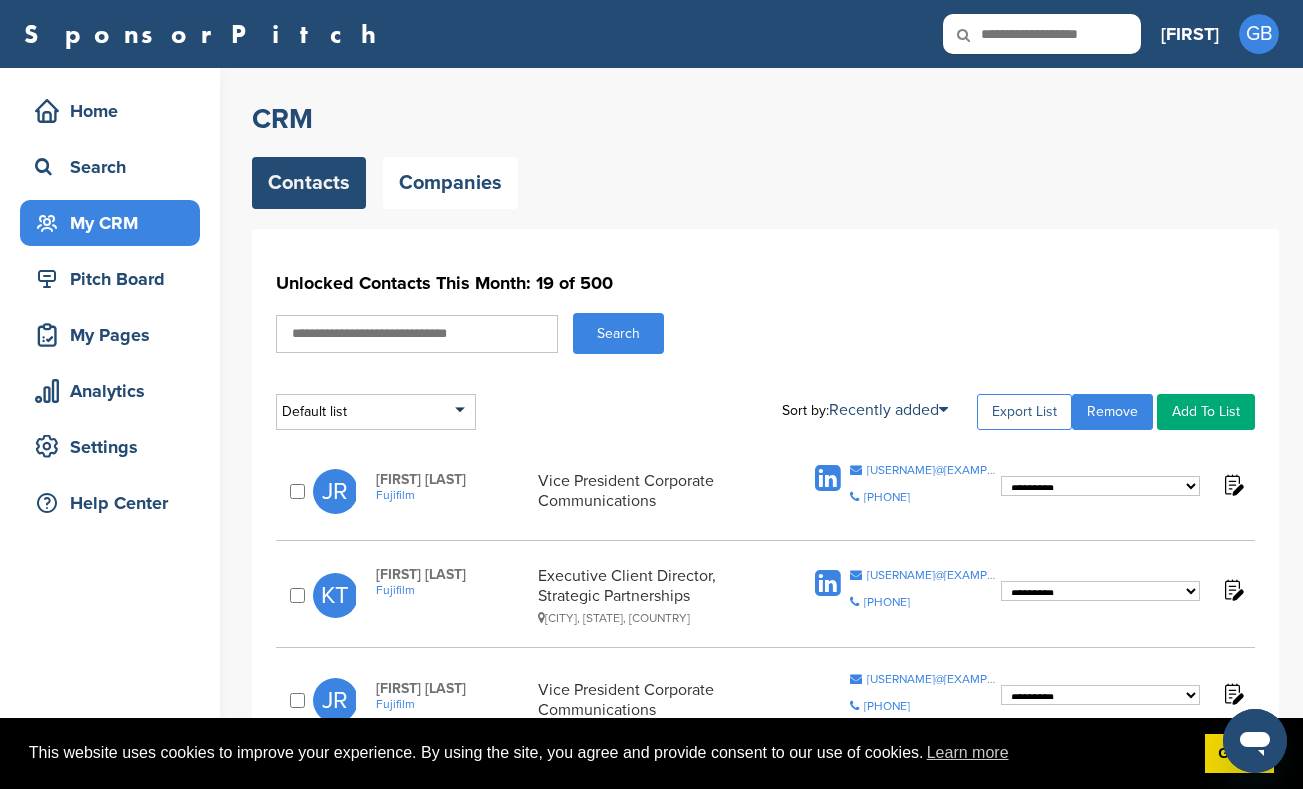 click on "Export List" at bounding box center [1024, 412] 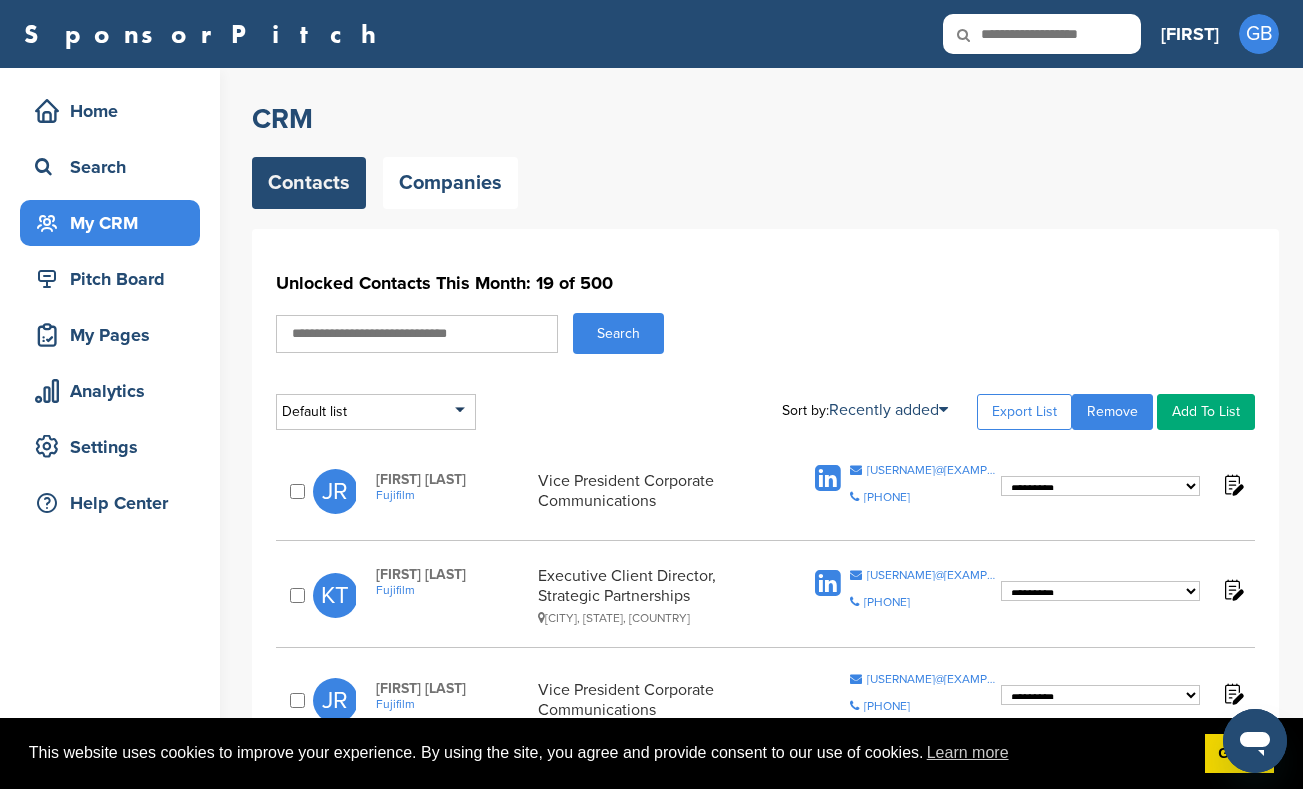 scroll, scrollTop: 0, scrollLeft: 0, axis: both 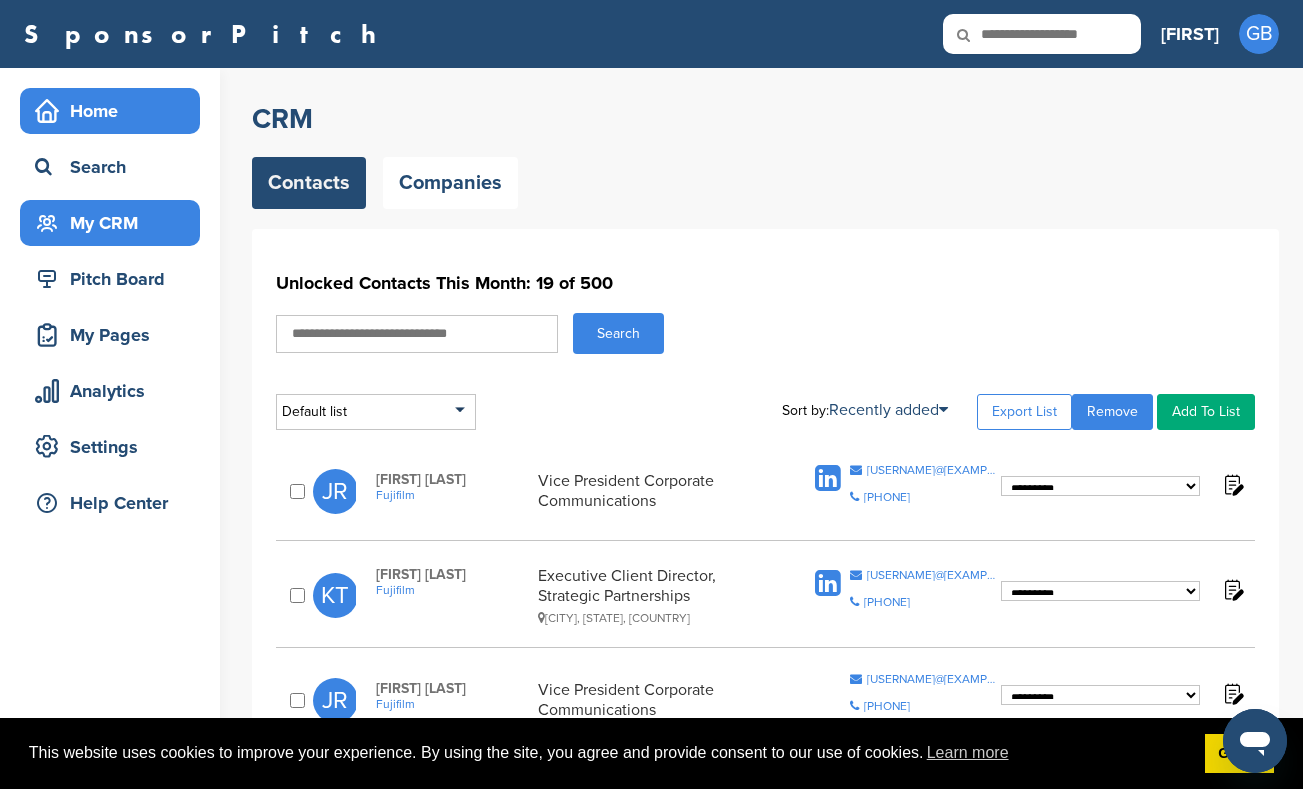 click 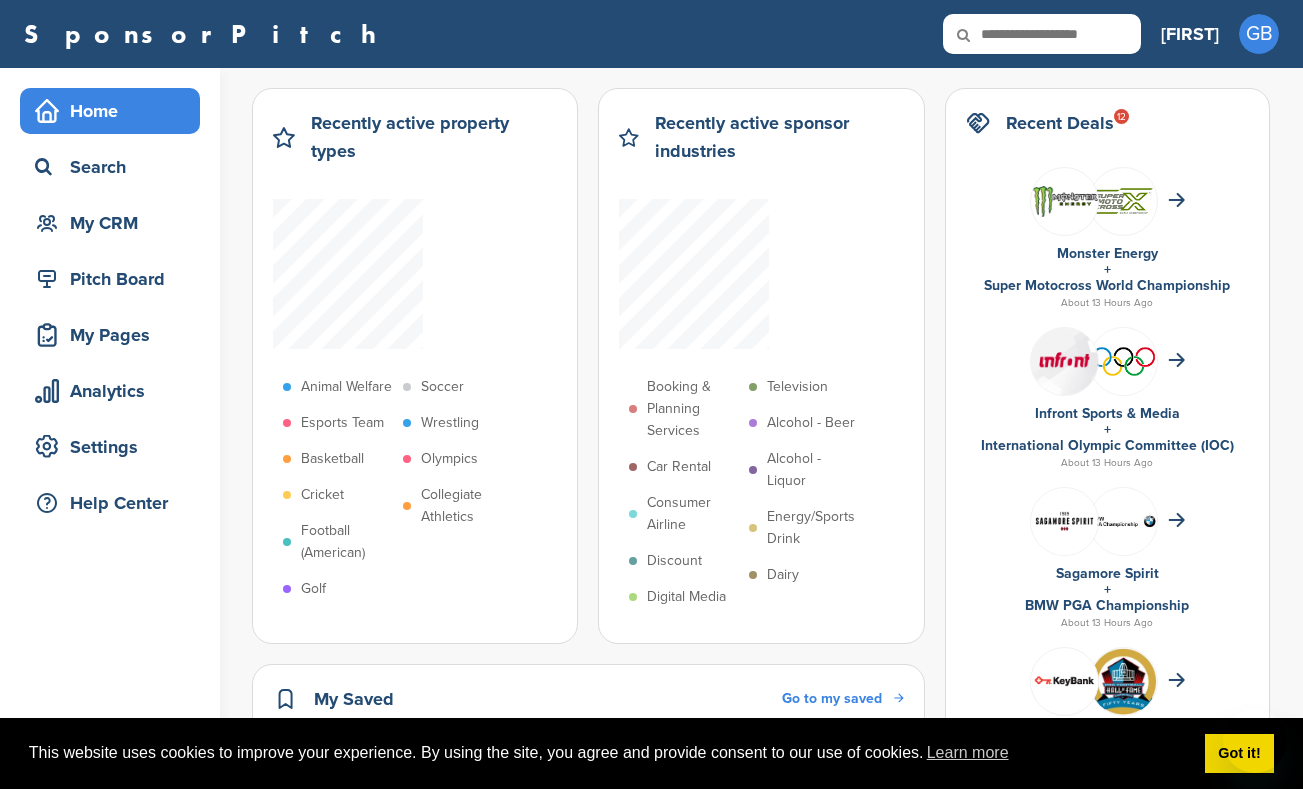 scroll, scrollTop: 0, scrollLeft: 0, axis: both 